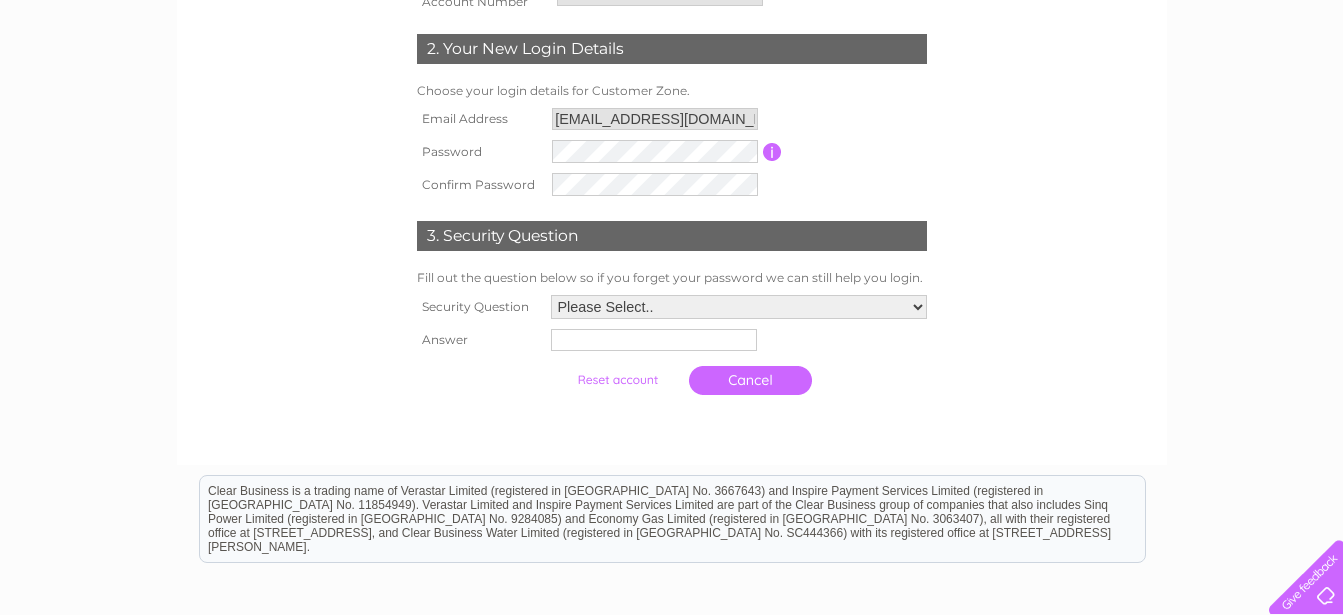 scroll, scrollTop: 408, scrollLeft: 0, axis: vertical 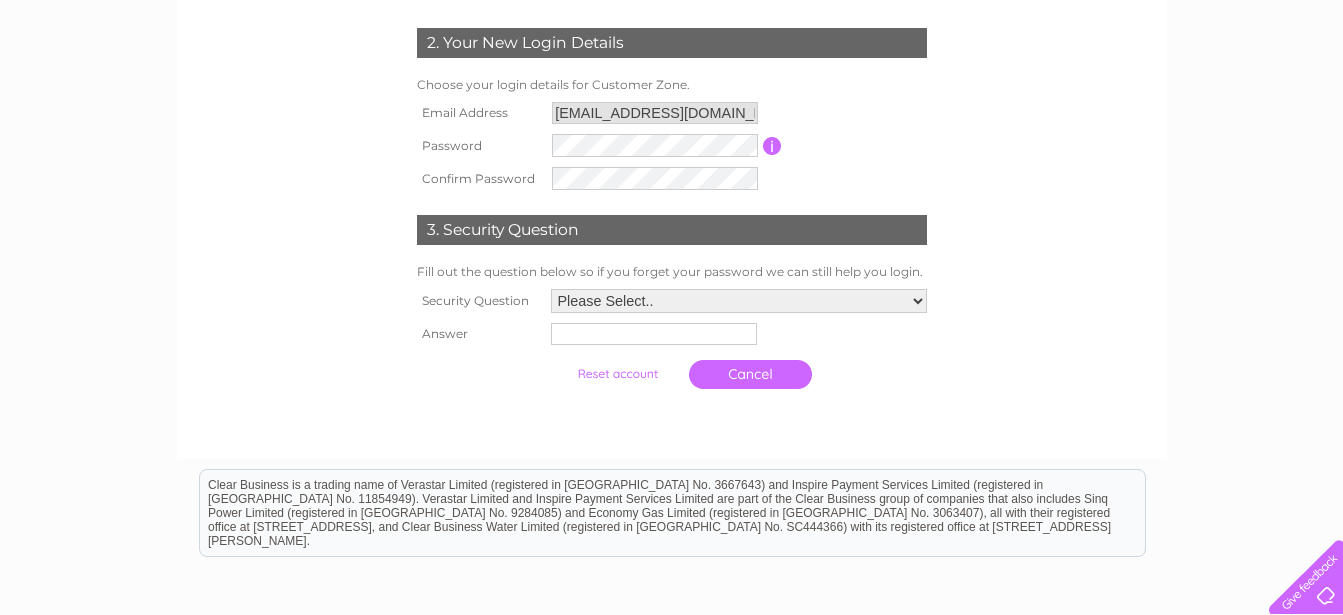 click at bounding box center (772, 146) 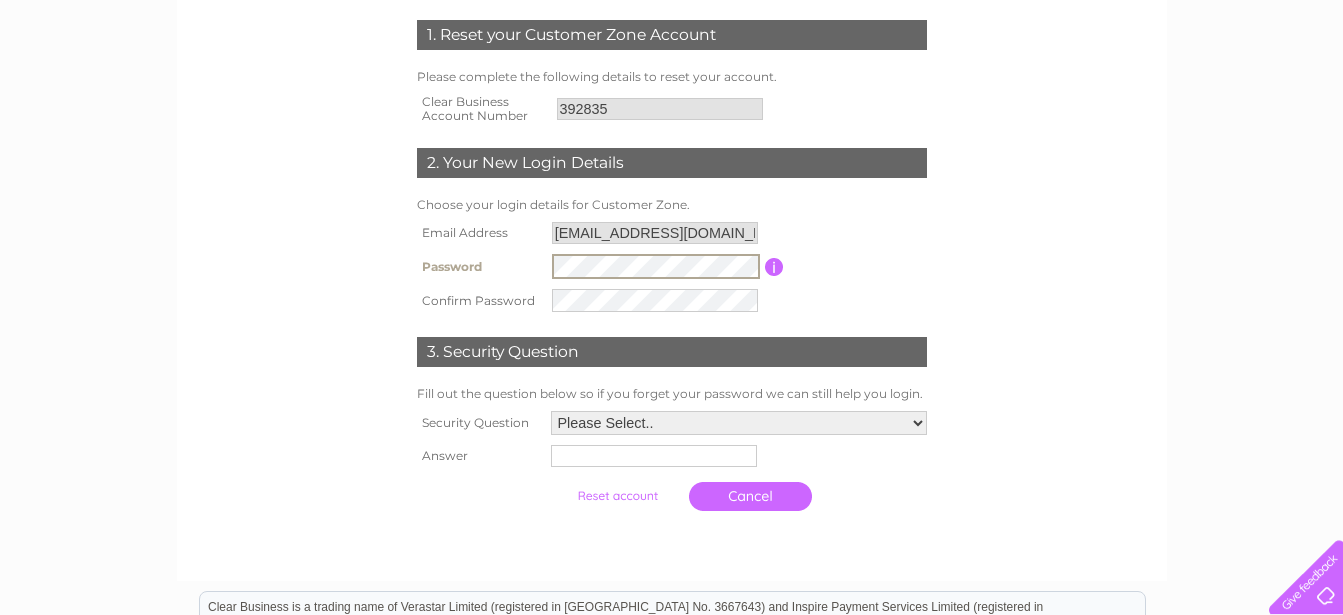 scroll, scrollTop: 272, scrollLeft: 0, axis: vertical 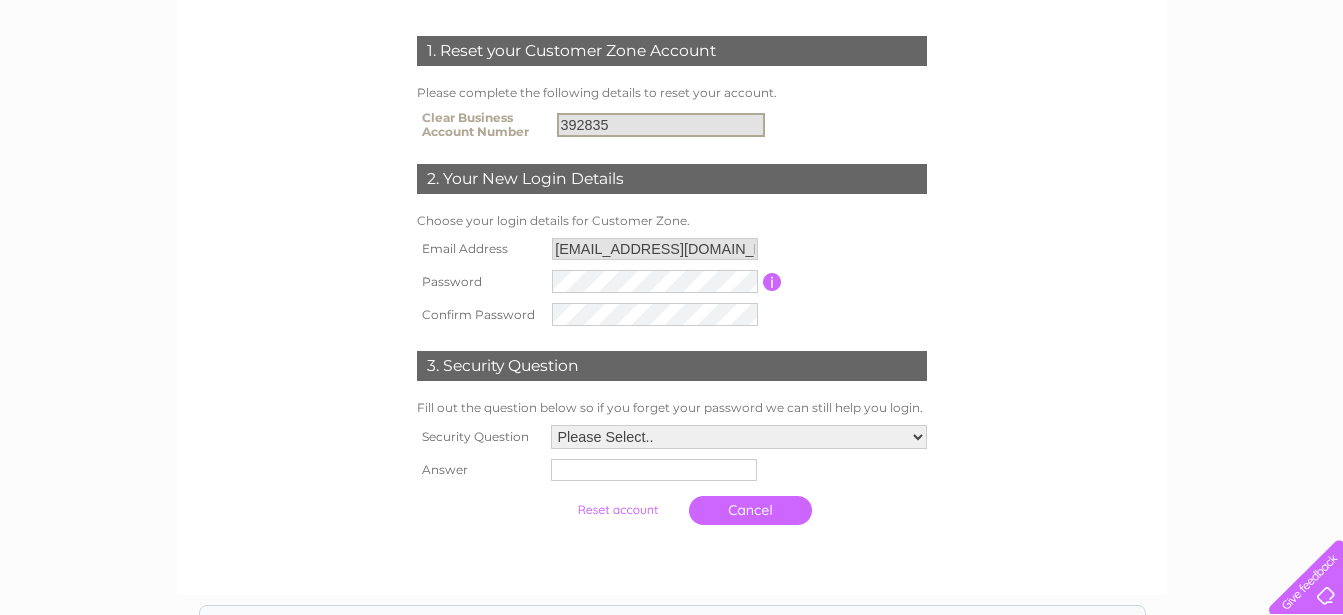 drag, startPoint x: 620, startPoint y: 123, endPoint x: 506, endPoint y: 117, distance: 114.15778 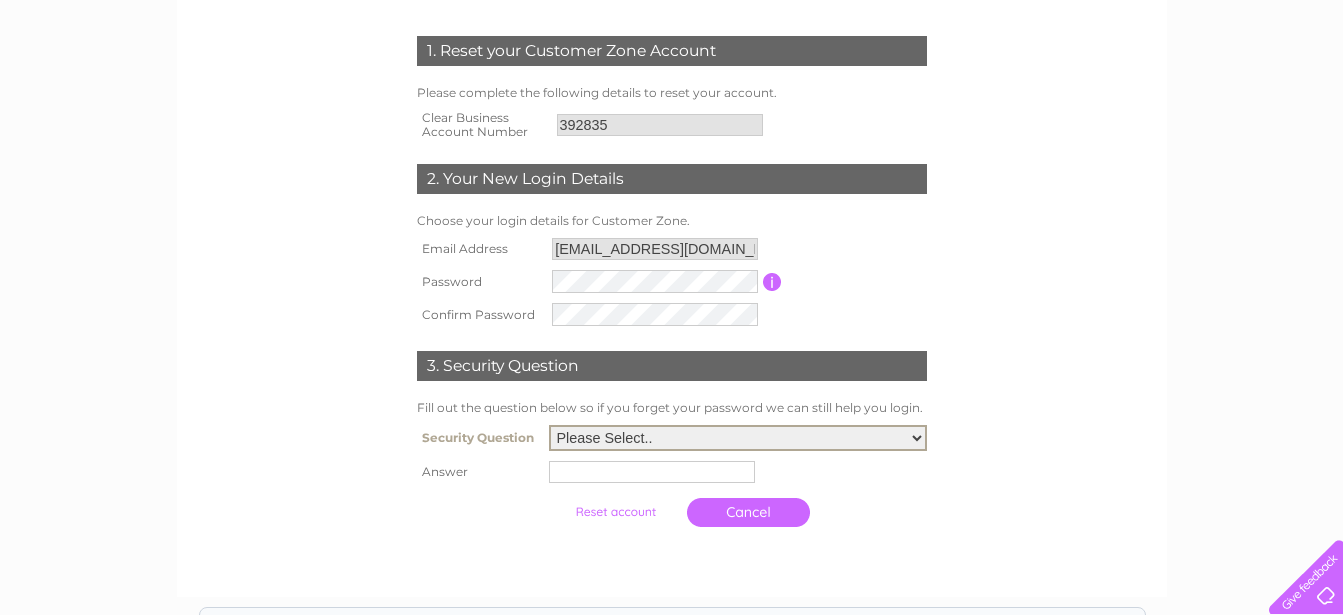 select on "5" 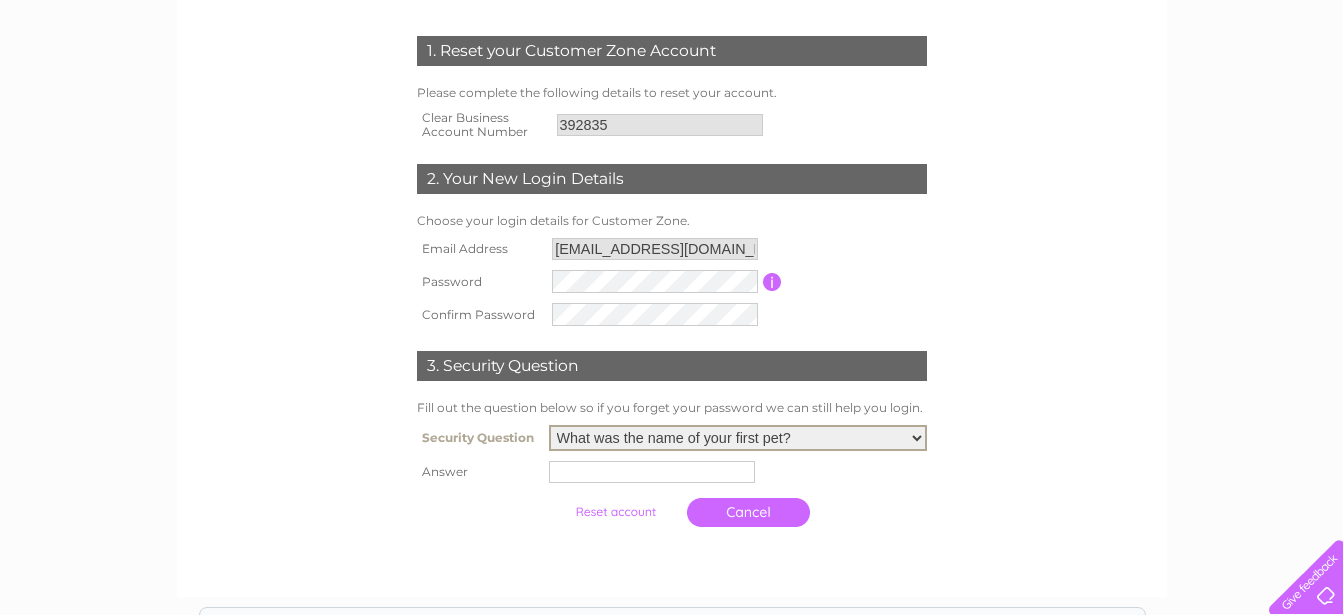 click on "What was the name of your first pet?" at bounding box center [0, 0] 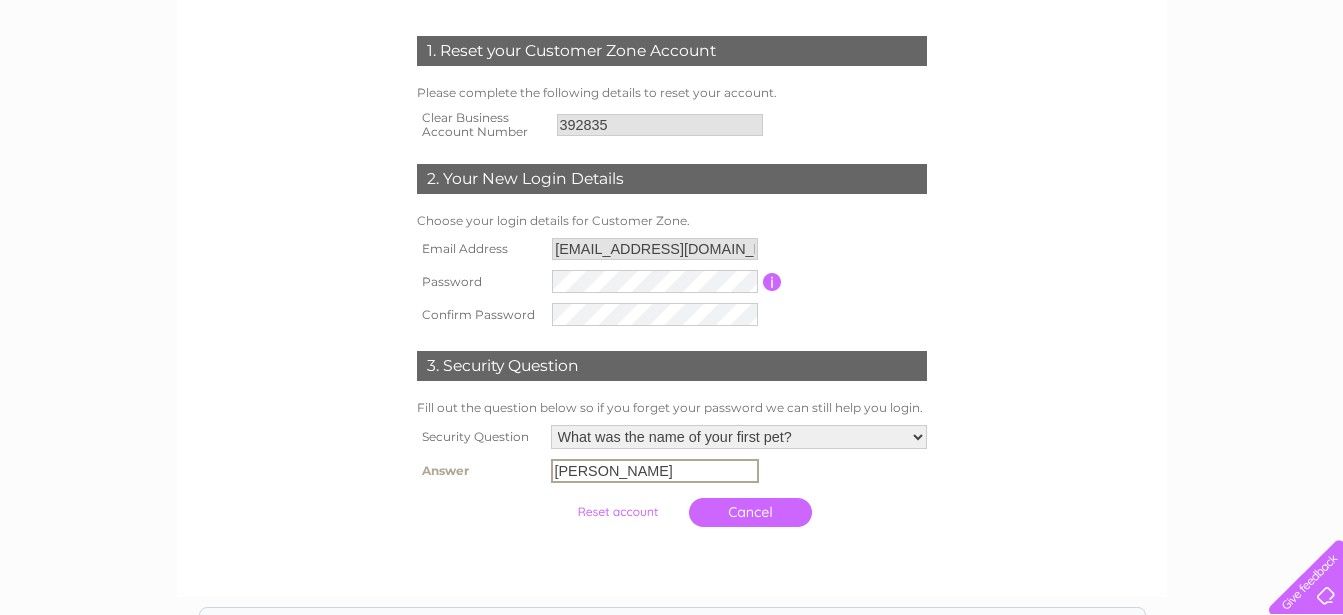 type on "Rory" 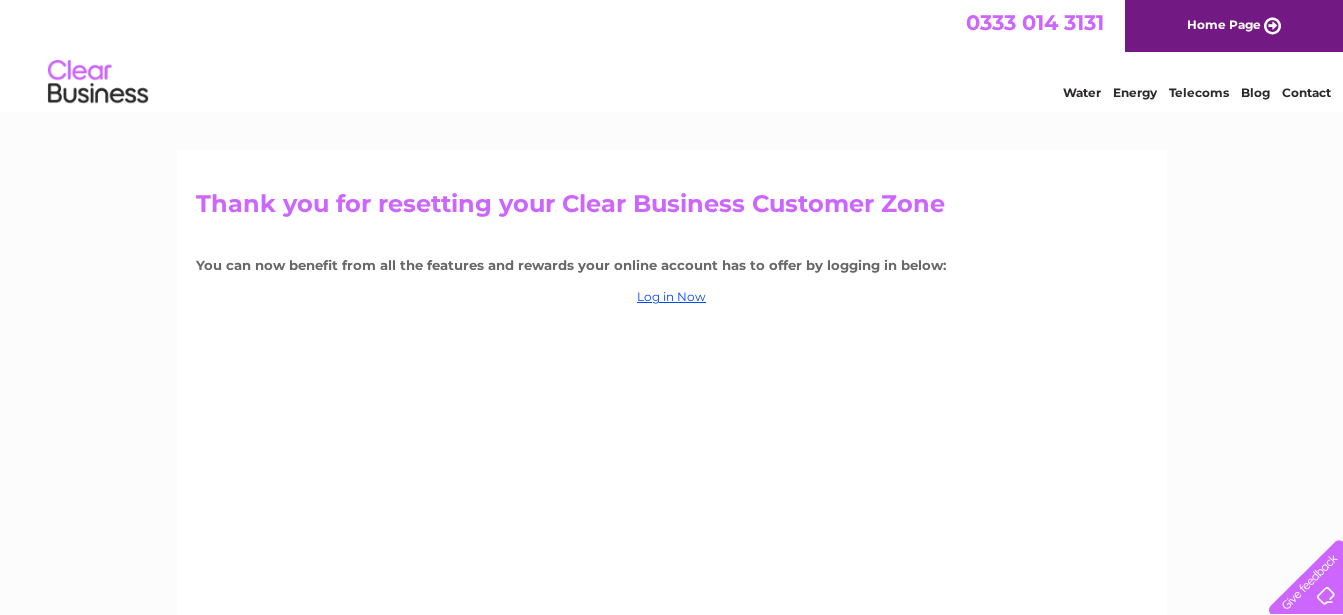 scroll, scrollTop: 0, scrollLeft: 0, axis: both 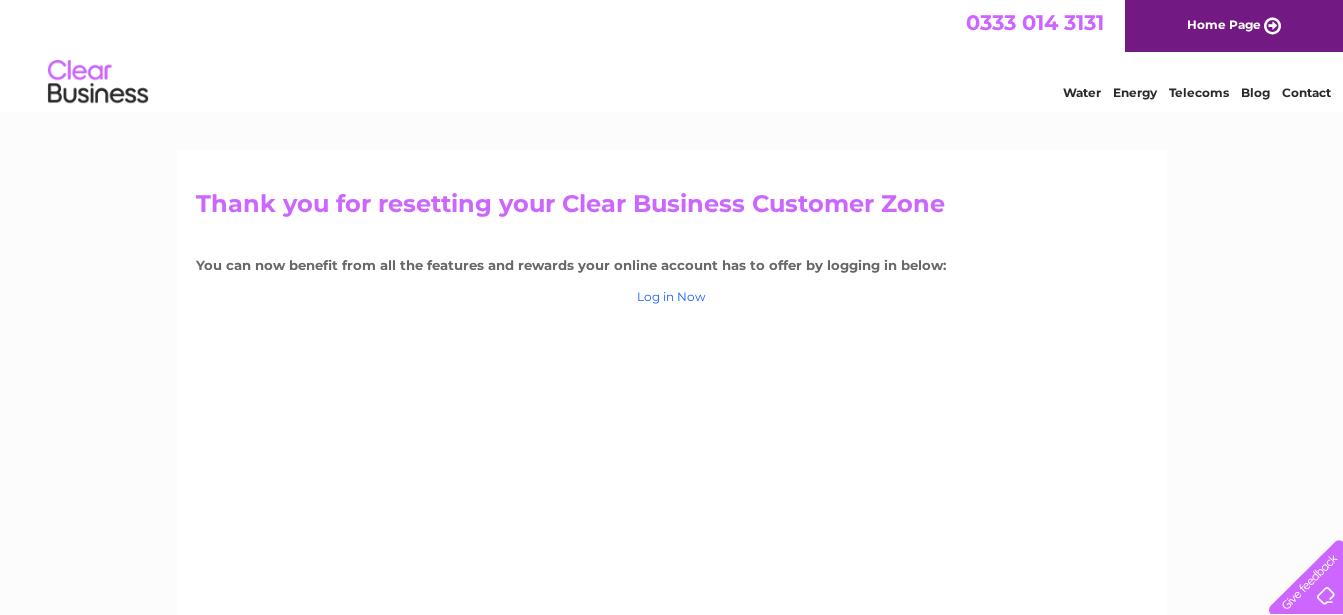 click on "Log in Now" at bounding box center (671, 296) 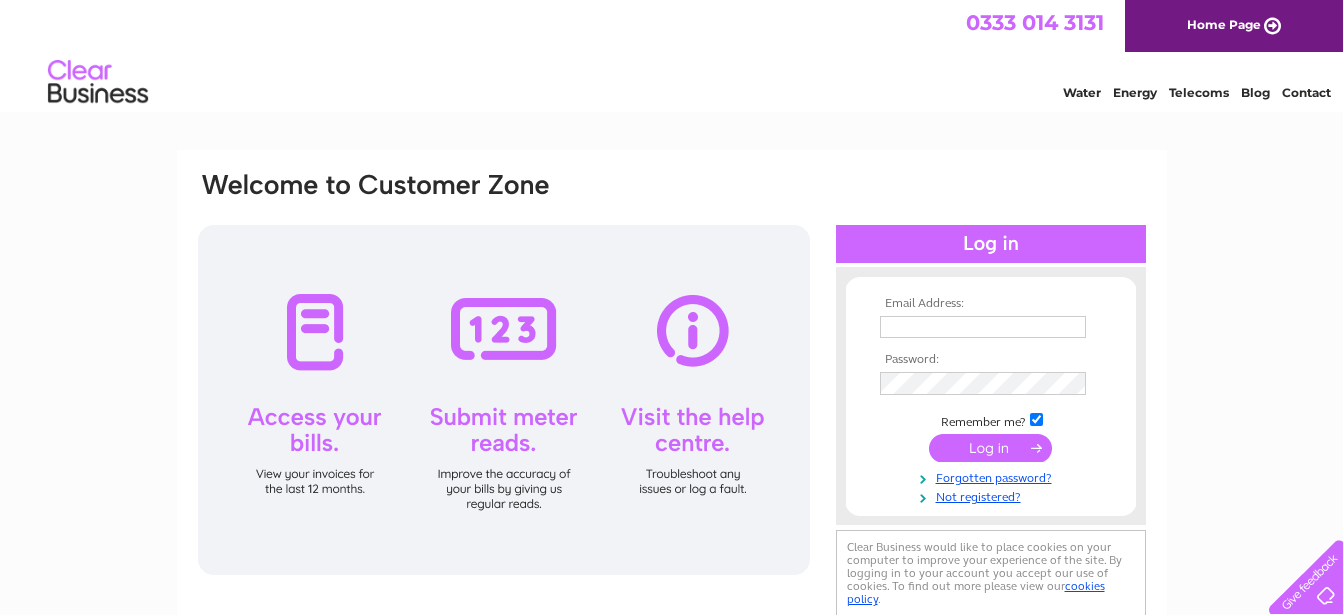scroll, scrollTop: 0, scrollLeft: 0, axis: both 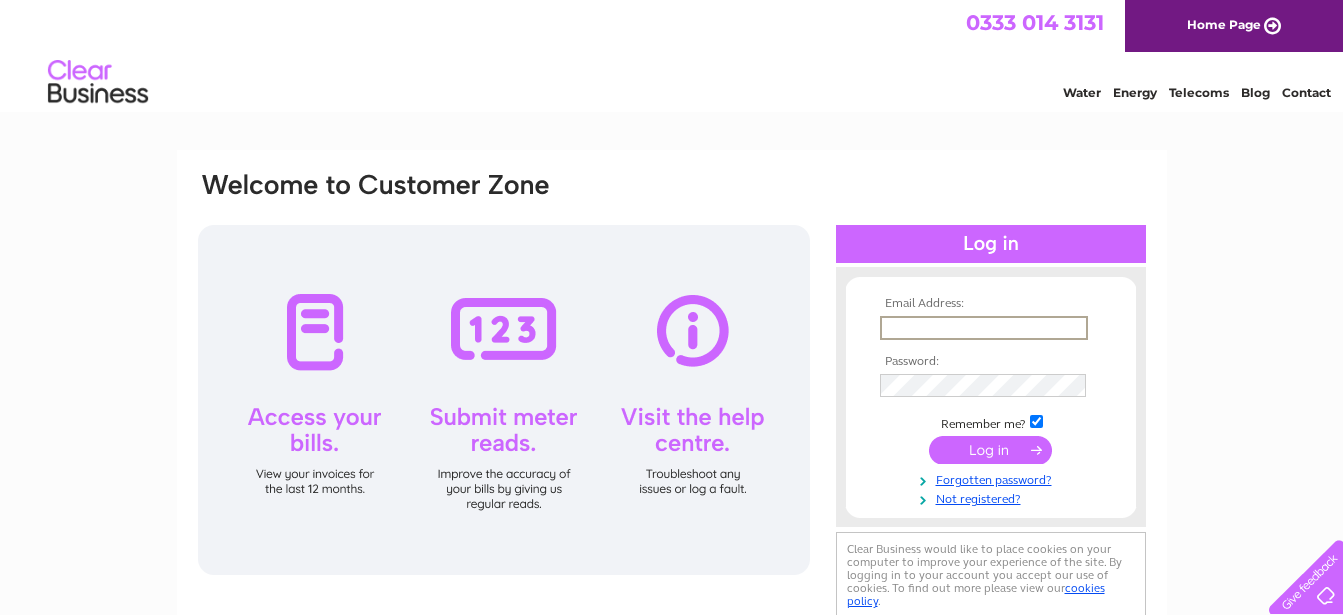 click at bounding box center [984, 328] 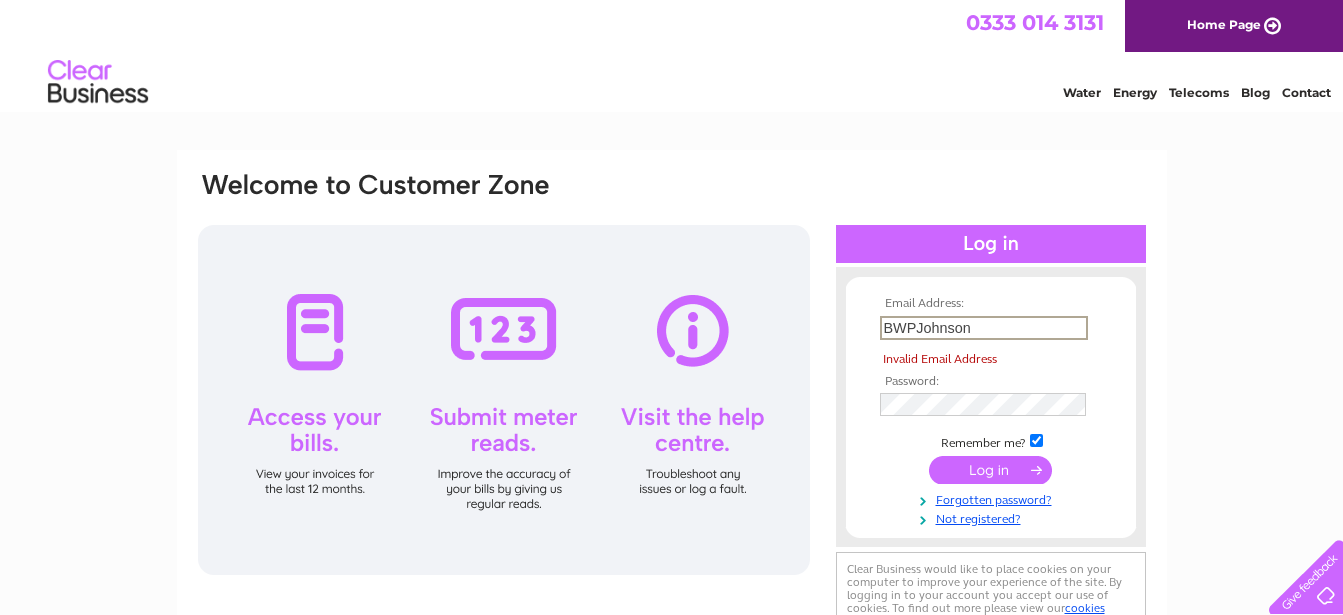 click on "BWPJohnson" at bounding box center [984, 328] 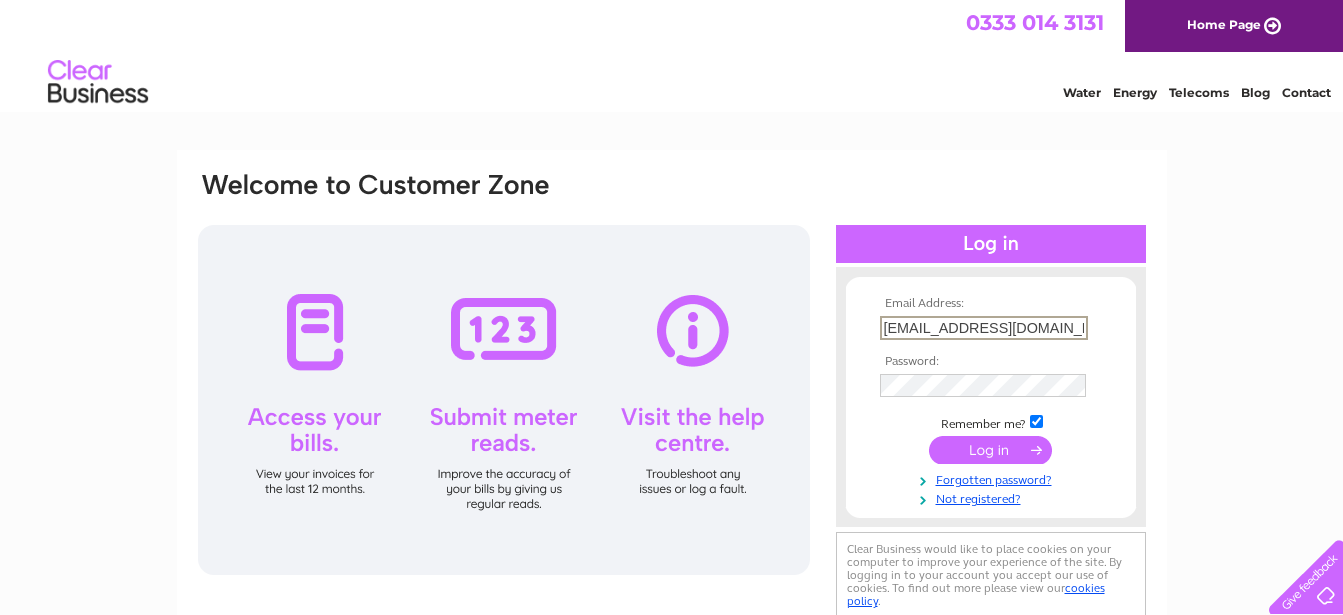 type on "BWPJohnson@gmail.com" 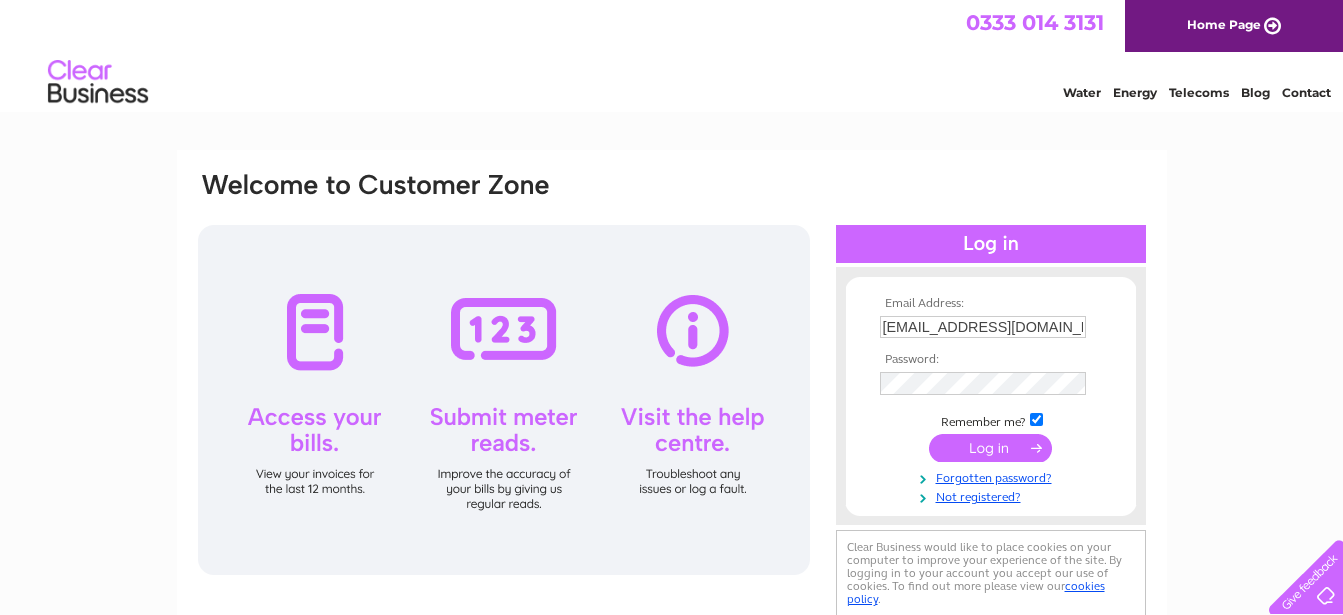 click at bounding box center [990, 448] 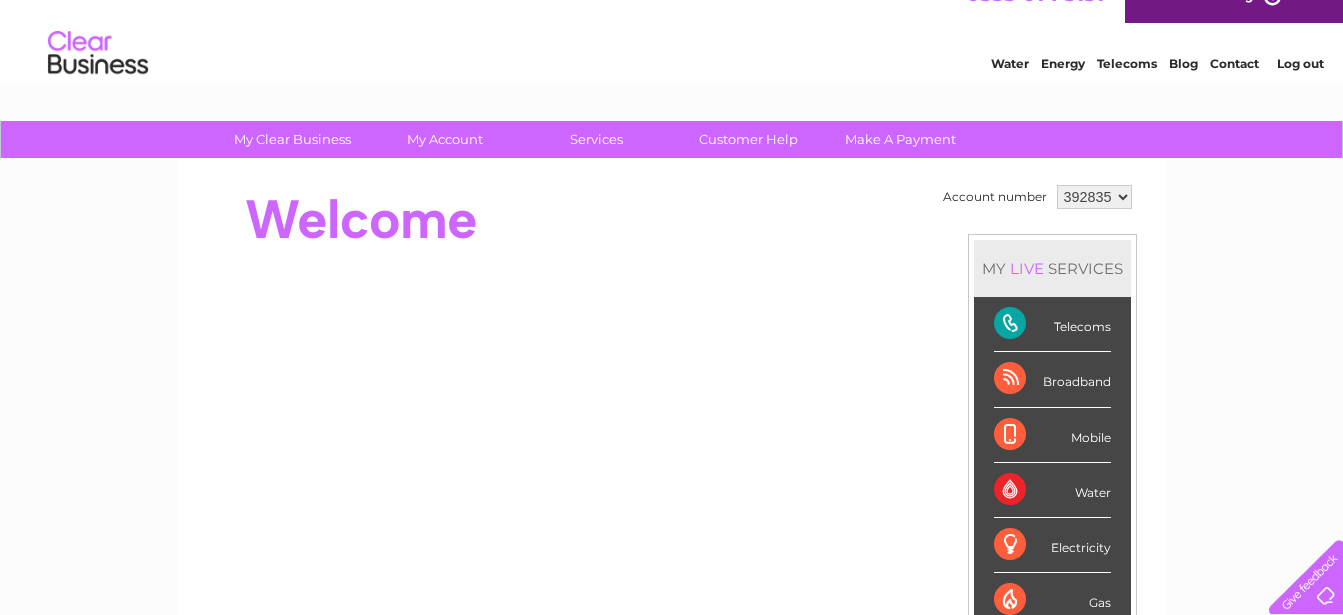 scroll, scrollTop: 0, scrollLeft: 0, axis: both 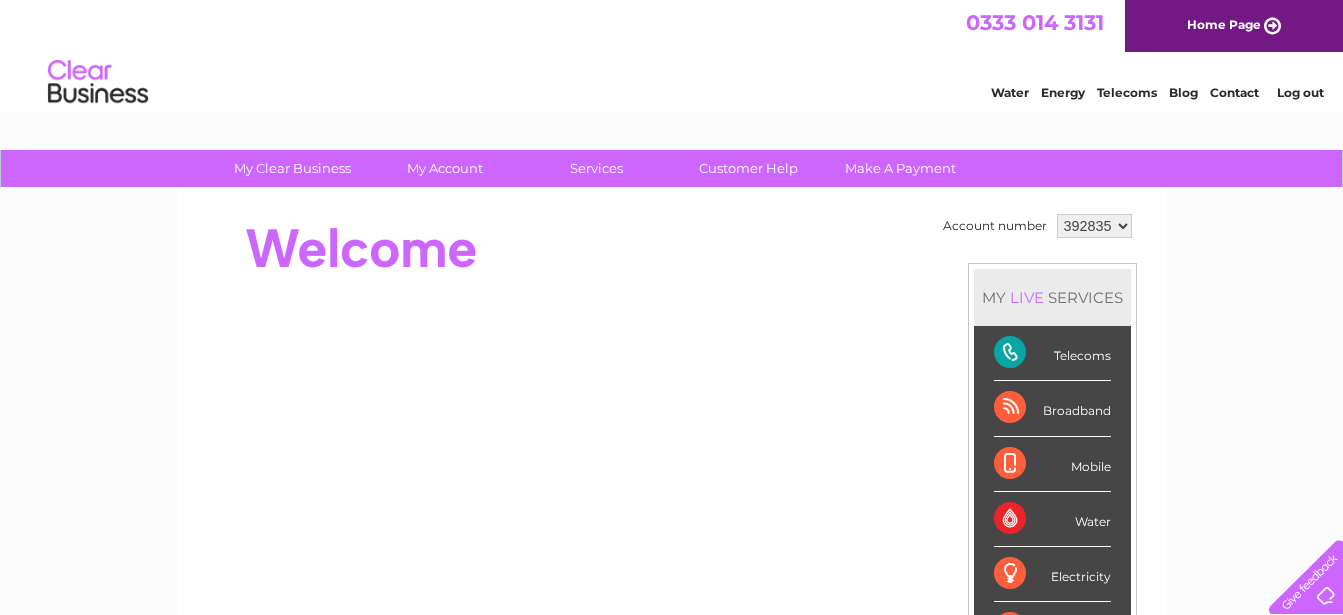 click on "Telecoms" at bounding box center (1052, 353) 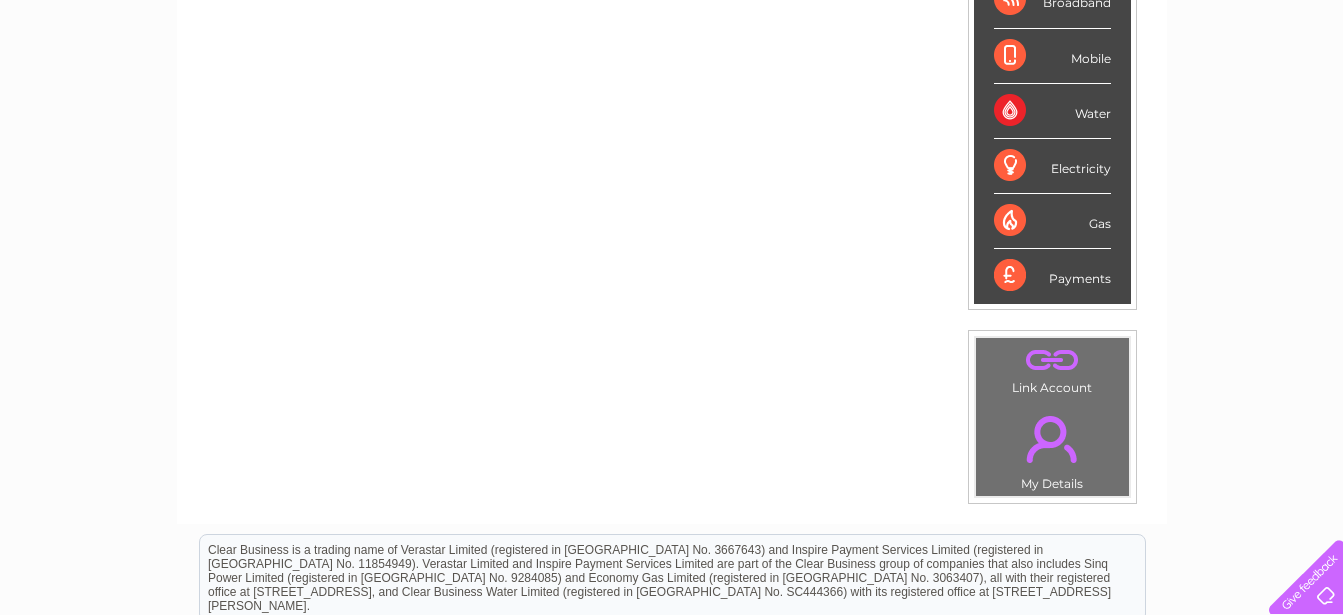 scroll, scrollTop: 0, scrollLeft: 0, axis: both 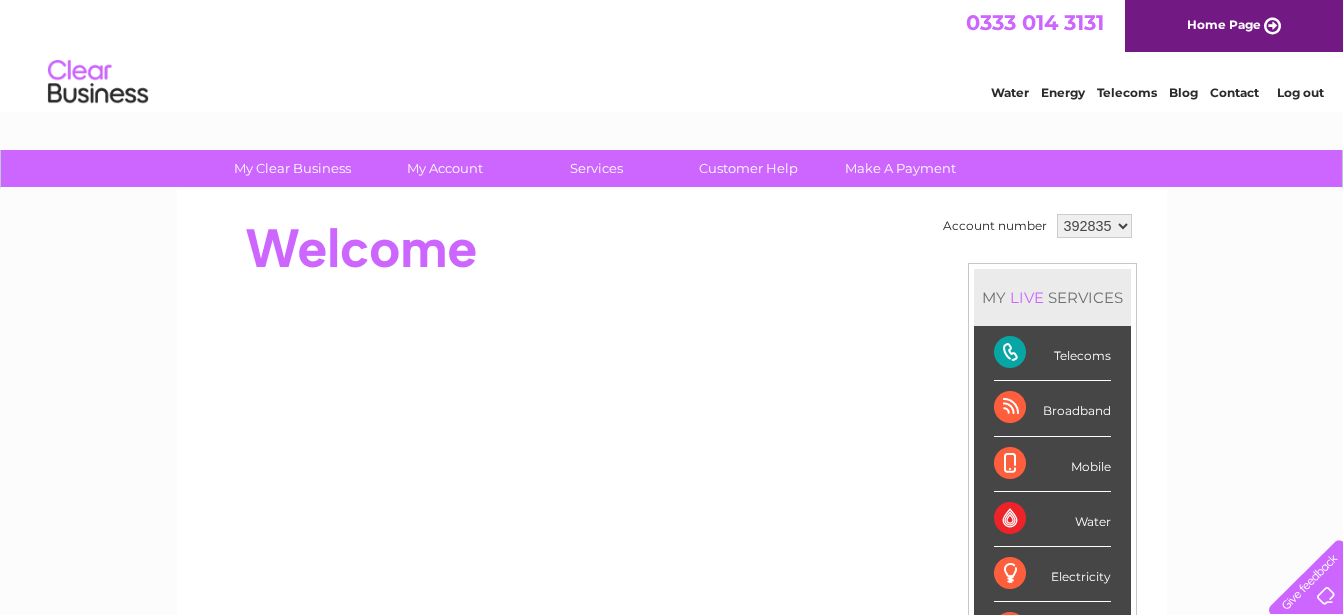click on "392835" at bounding box center [1094, 226] 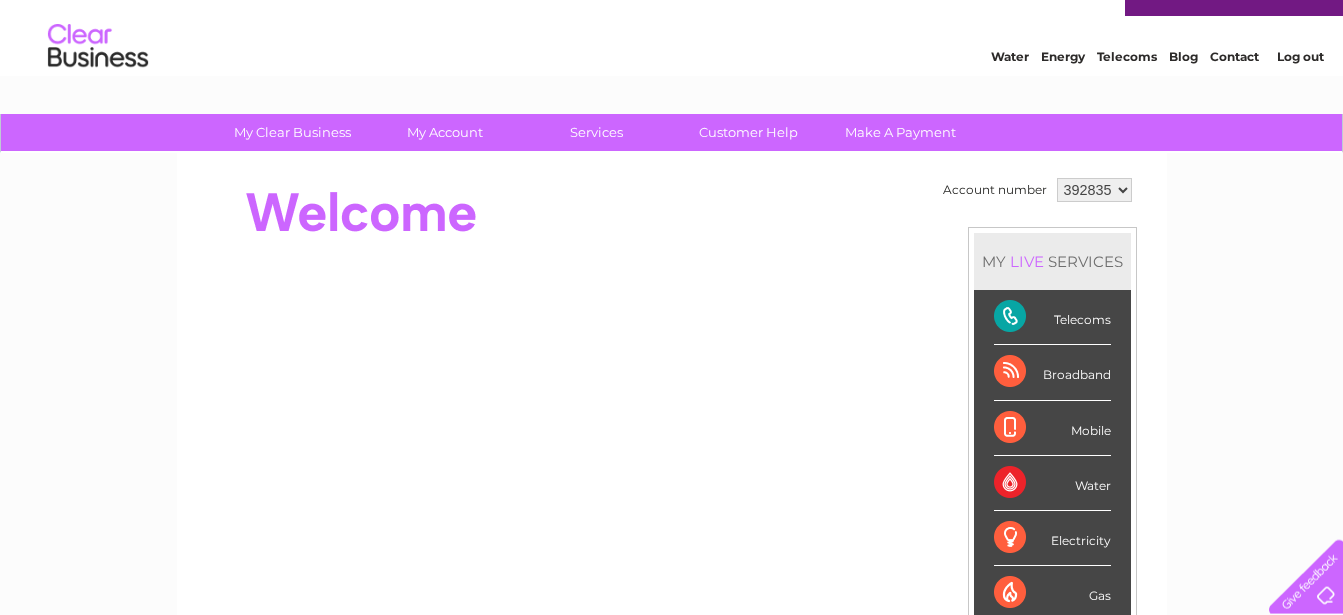 scroll, scrollTop: 0, scrollLeft: 0, axis: both 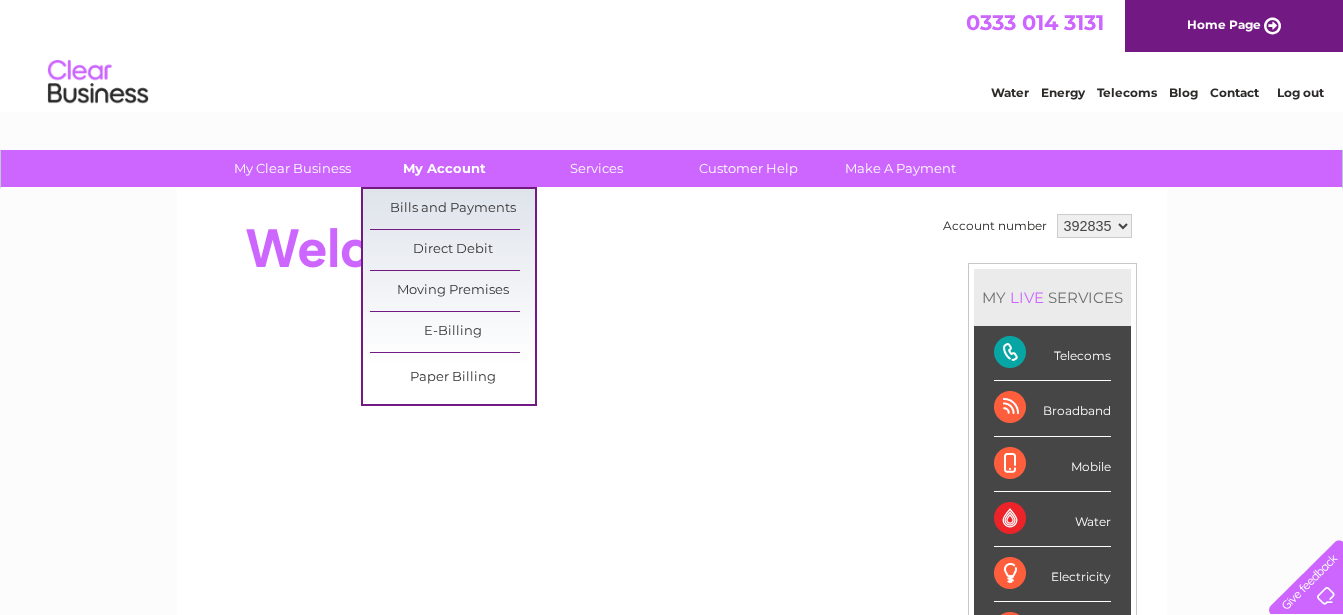 click on "My Account" at bounding box center (444, 168) 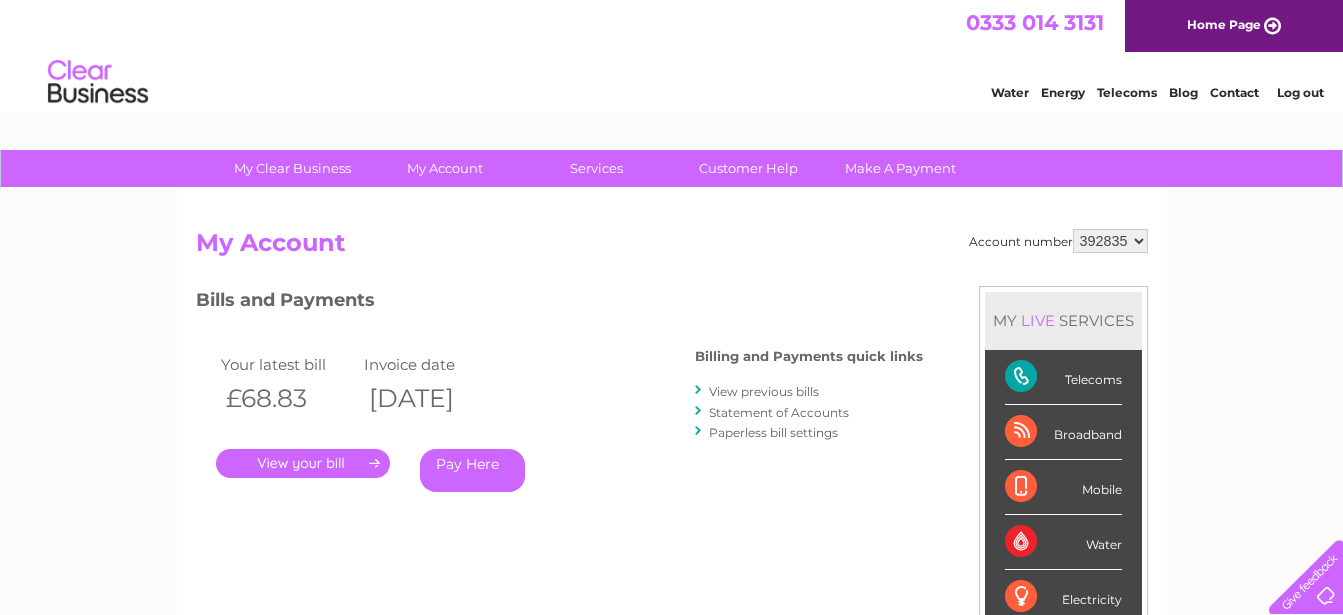 scroll, scrollTop: 0, scrollLeft: 0, axis: both 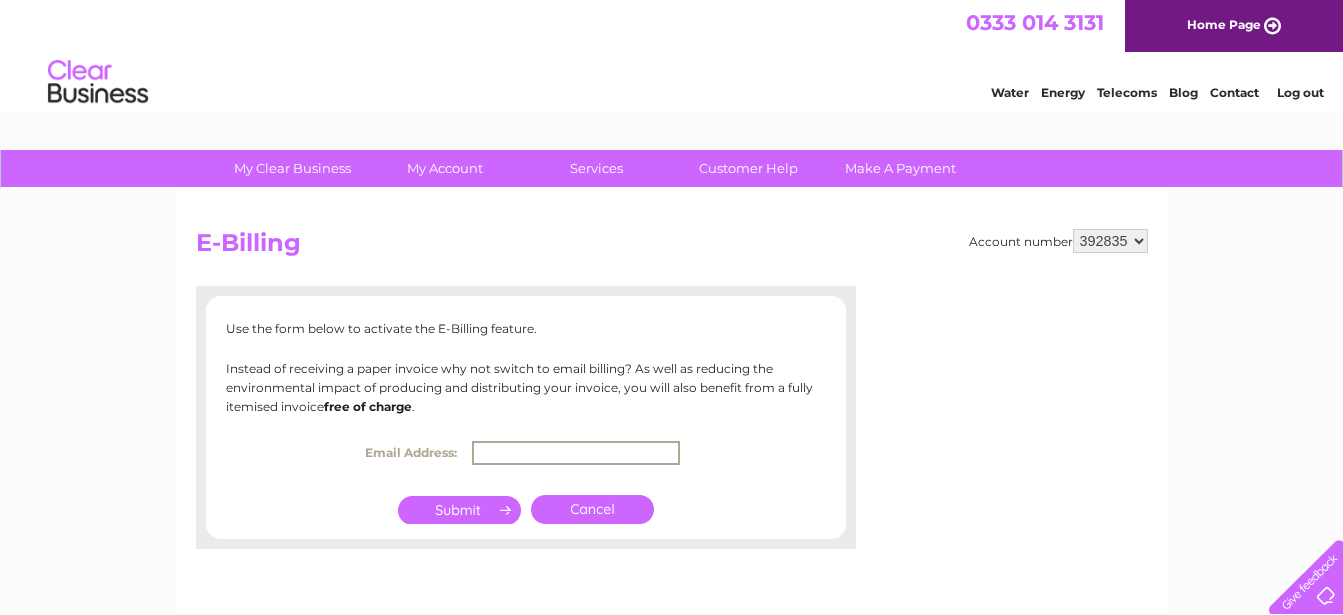 click at bounding box center [576, 453] 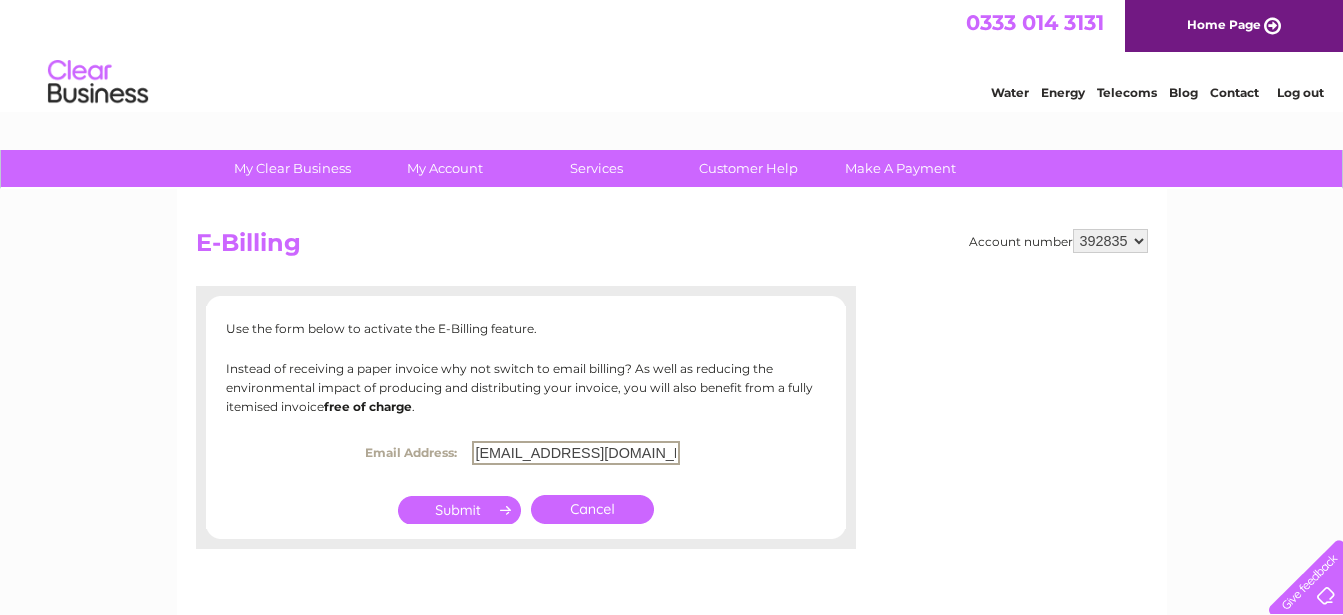 type on "BWPJohnson@gmail.com" 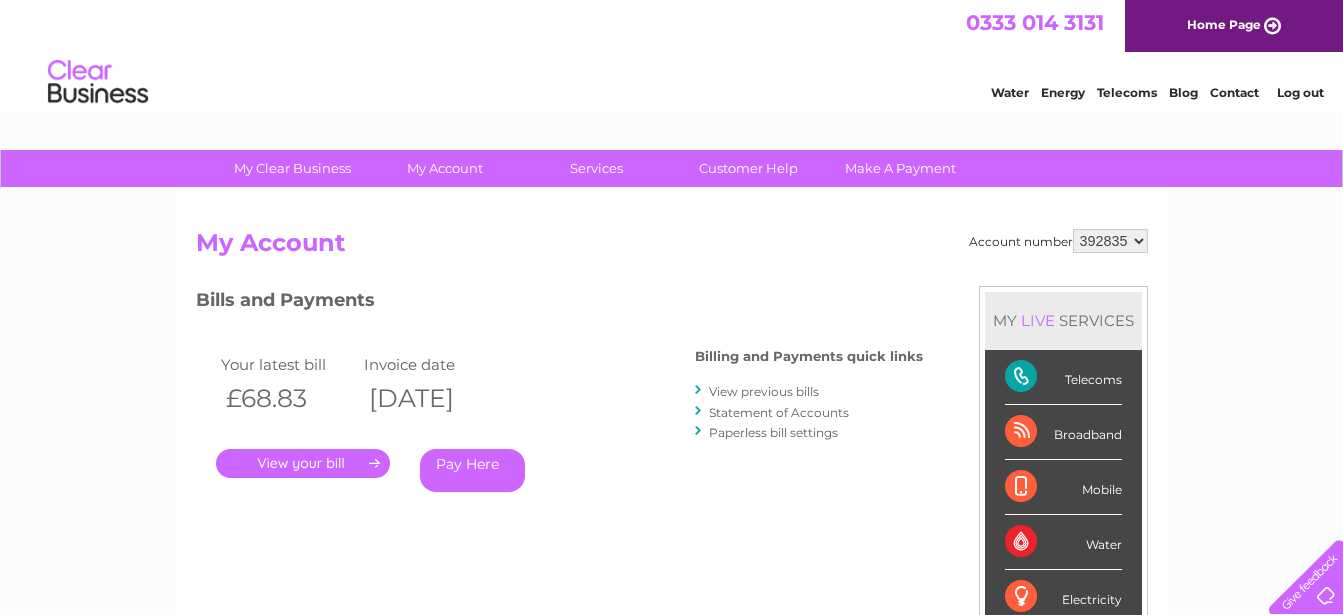 scroll, scrollTop: 0, scrollLeft: 0, axis: both 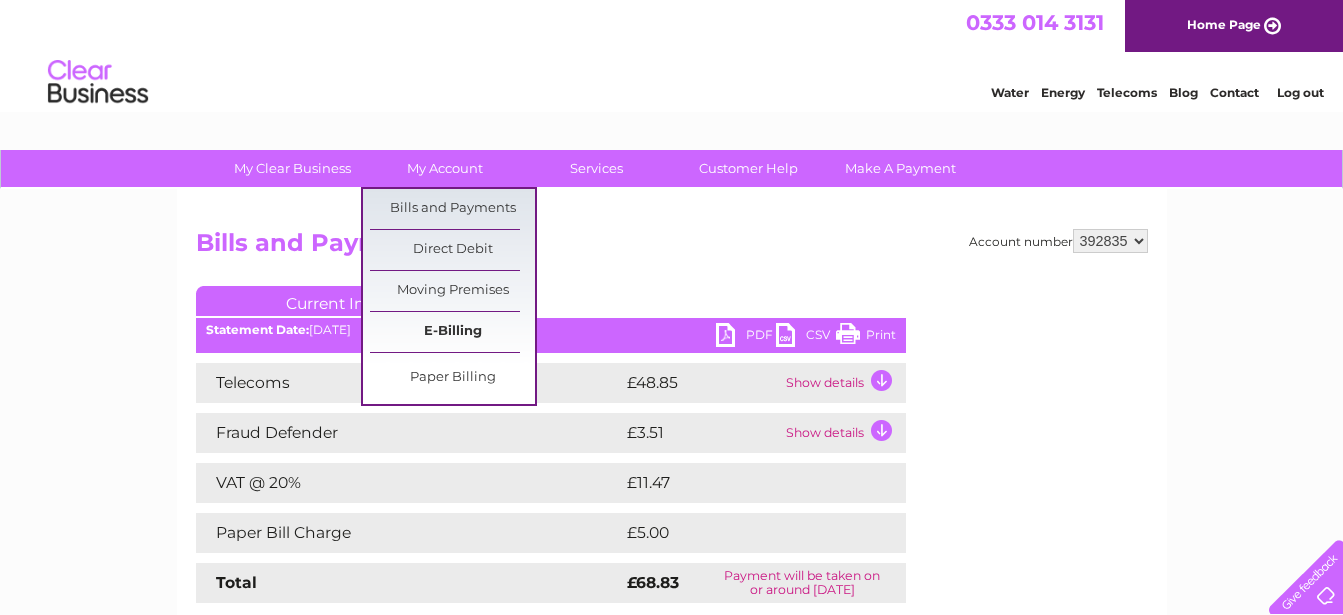 click on "E-Billing" at bounding box center (452, 332) 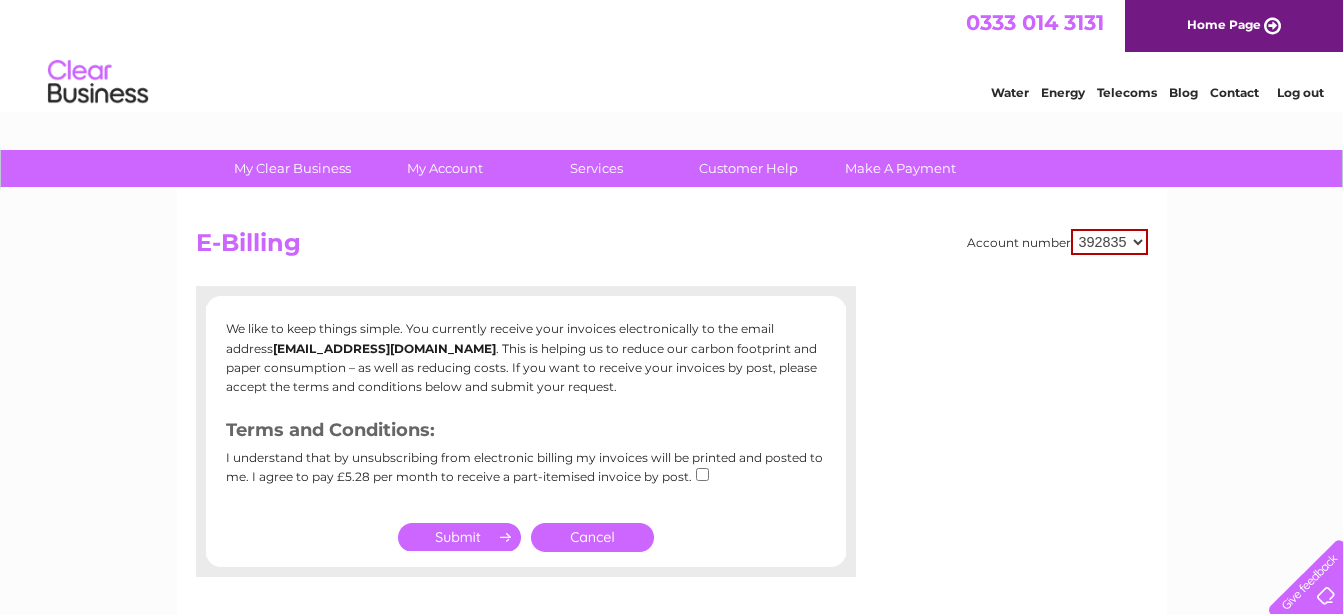 scroll, scrollTop: 0, scrollLeft: 0, axis: both 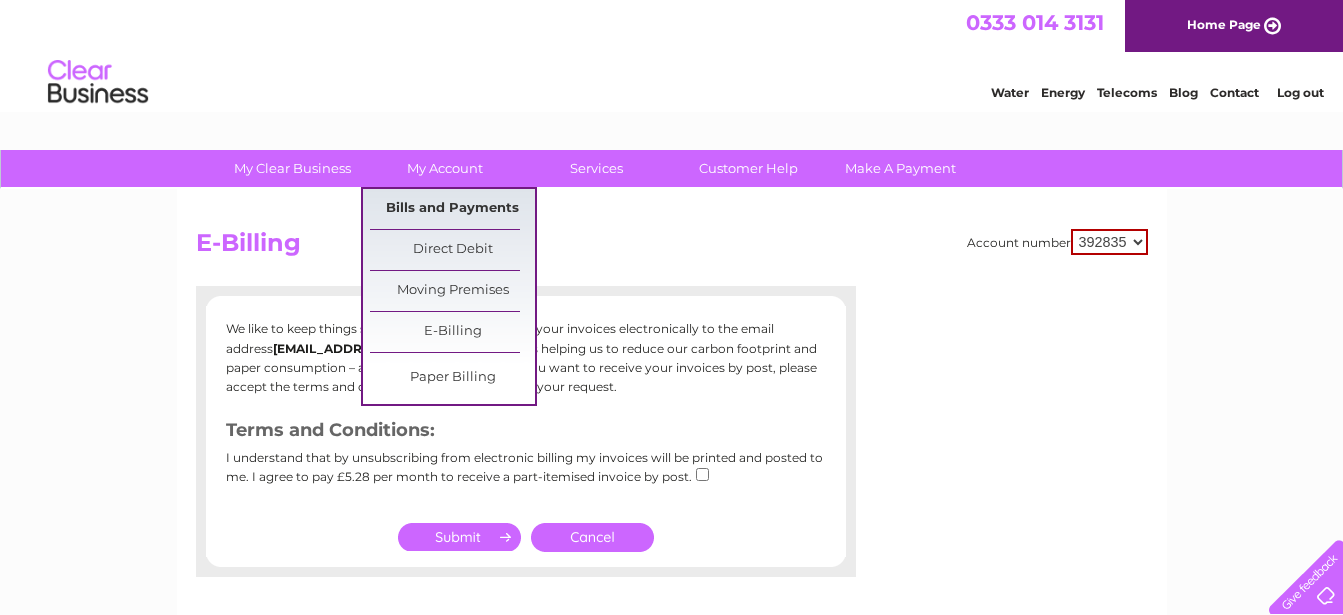 click on "Bills and Payments" at bounding box center (452, 209) 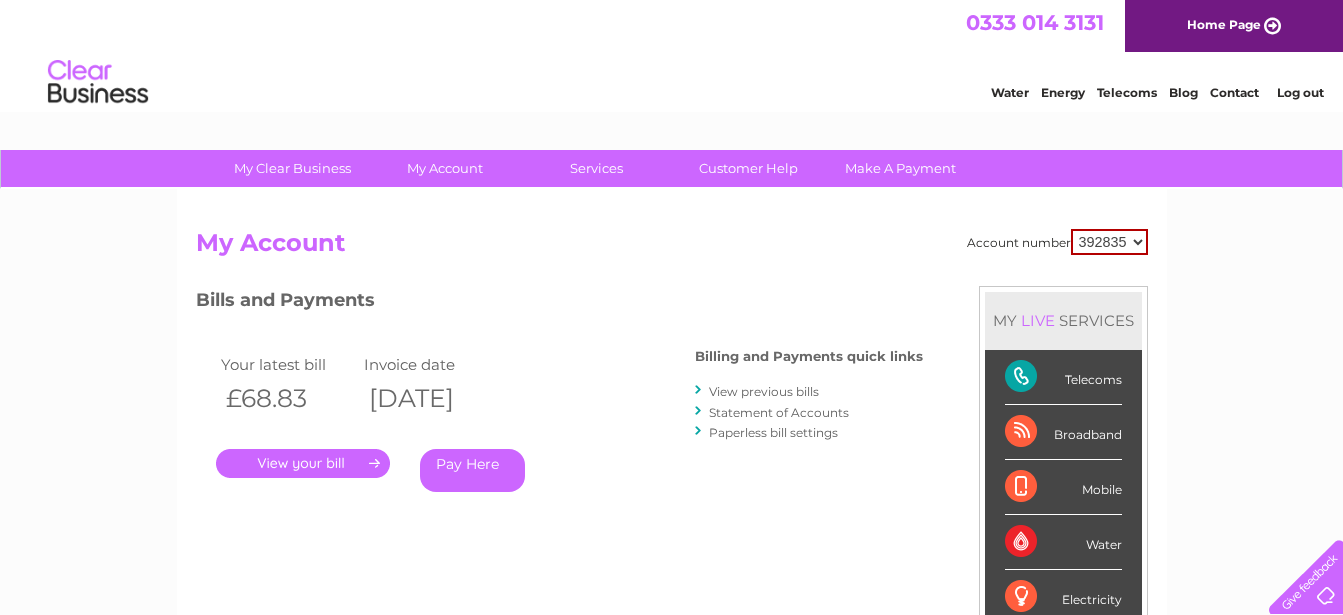 scroll, scrollTop: 0, scrollLeft: 0, axis: both 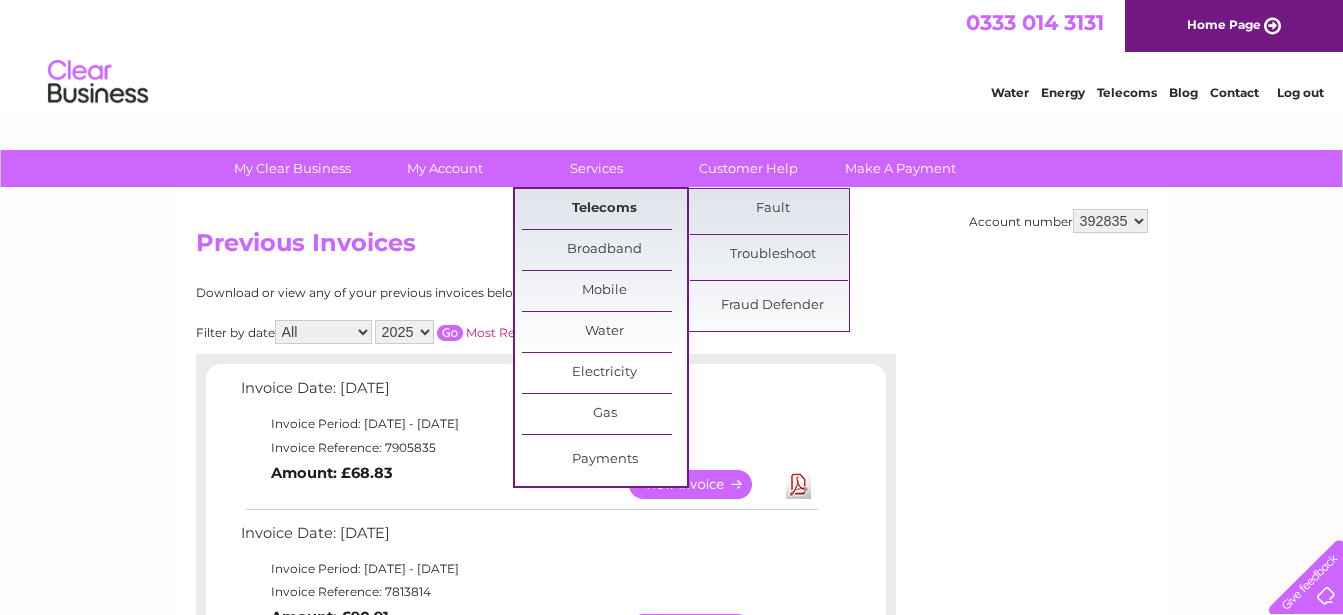 click on "Telecoms" at bounding box center (604, 209) 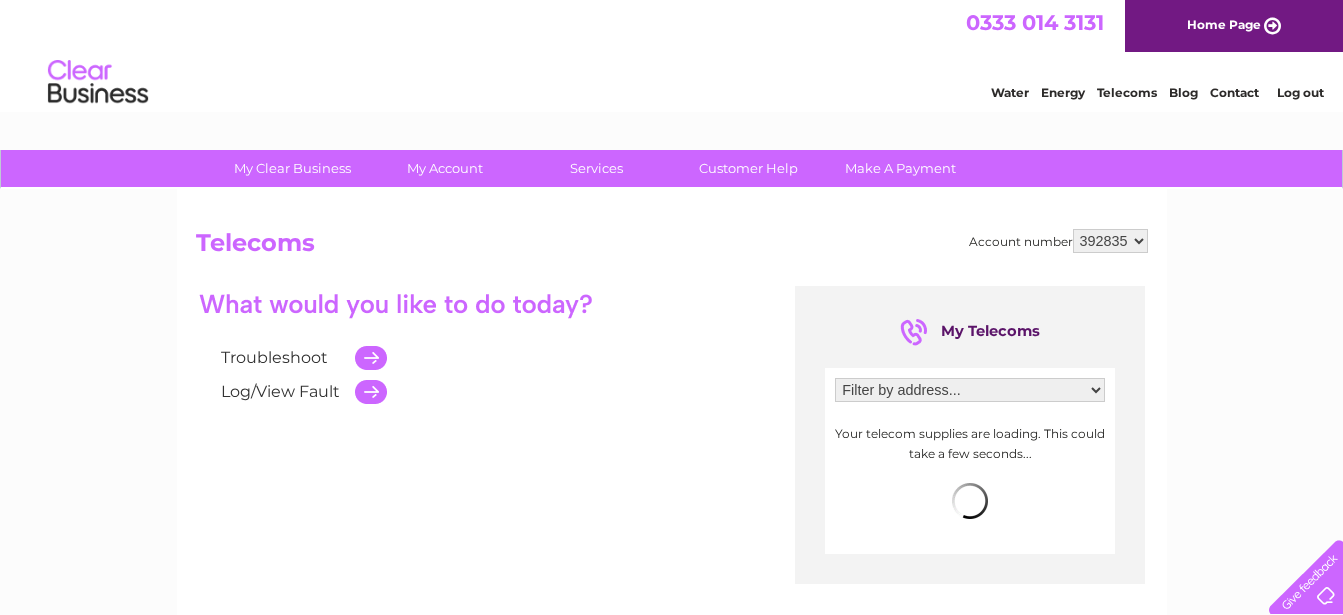 scroll, scrollTop: 0, scrollLeft: 0, axis: both 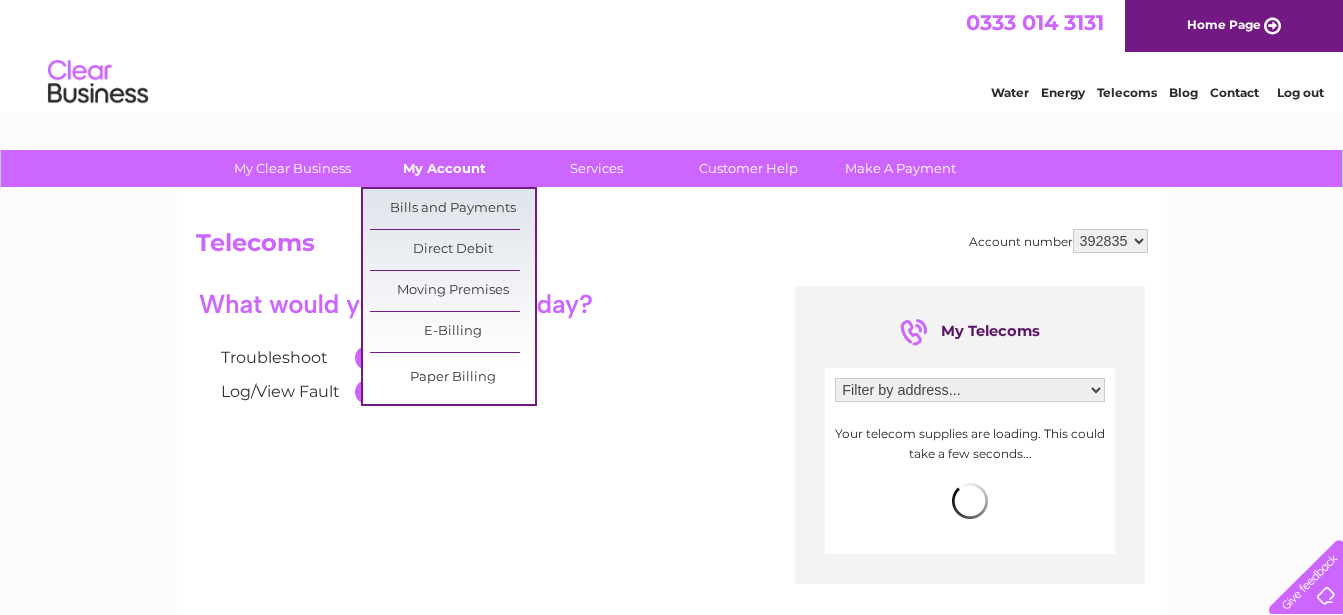 click on "My Account" at bounding box center [444, 168] 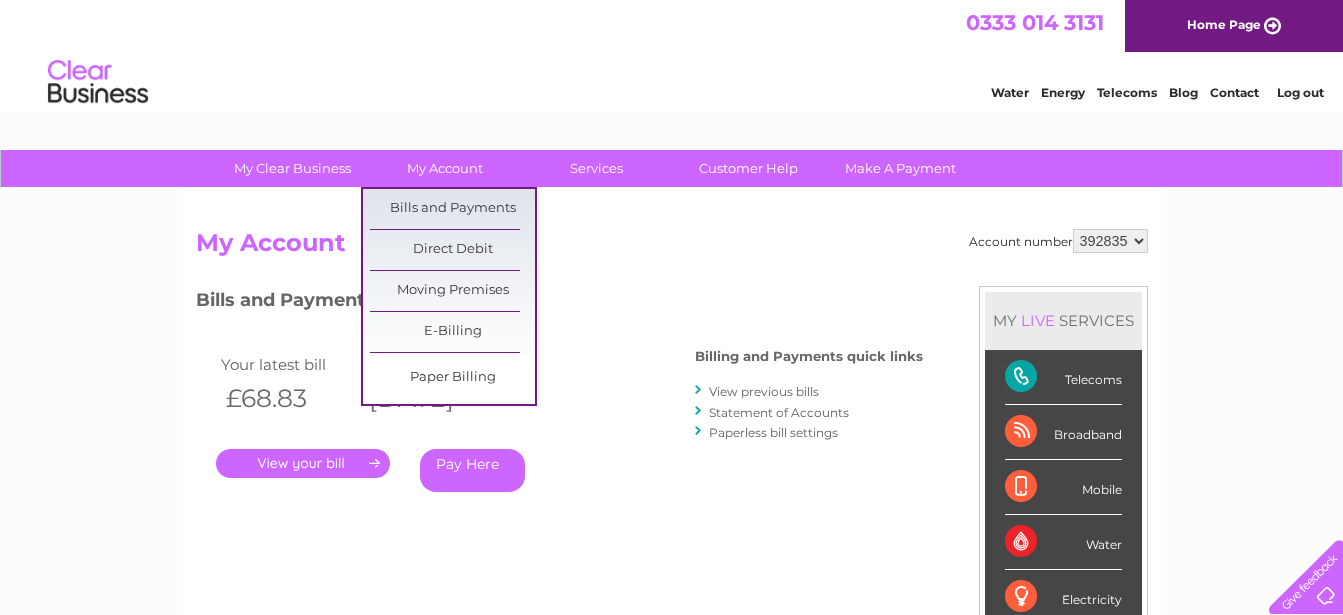 scroll, scrollTop: 0, scrollLeft: 0, axis: both 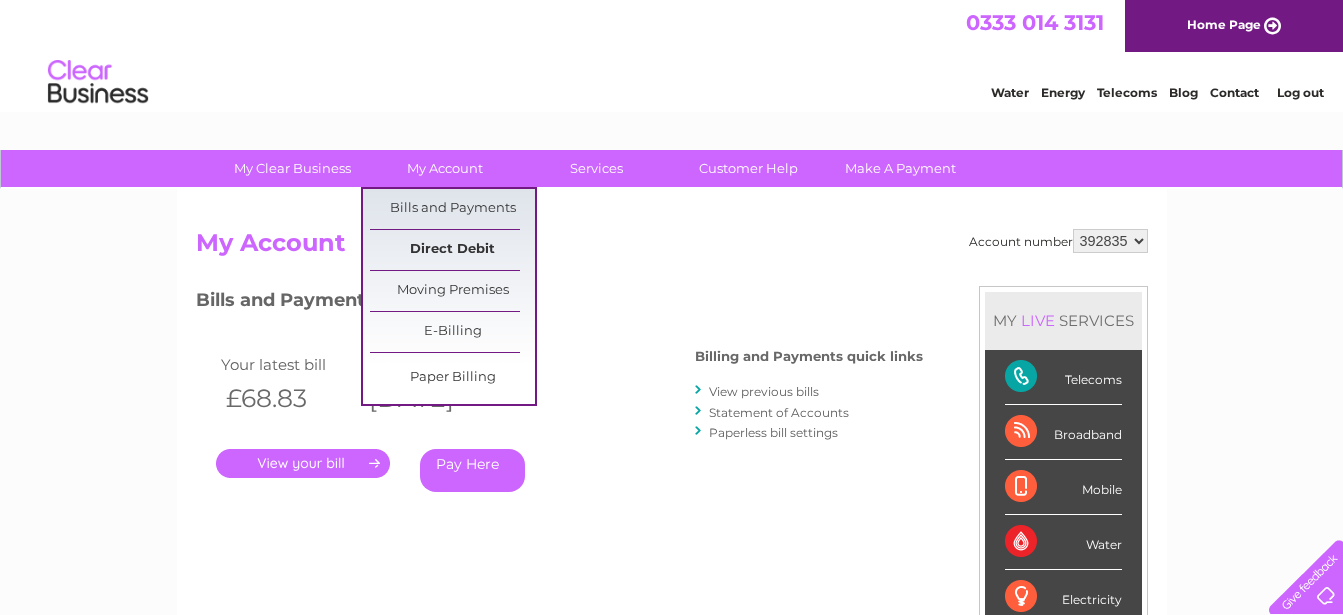 click on "Direct Debit" at bounding box center [452, 250] 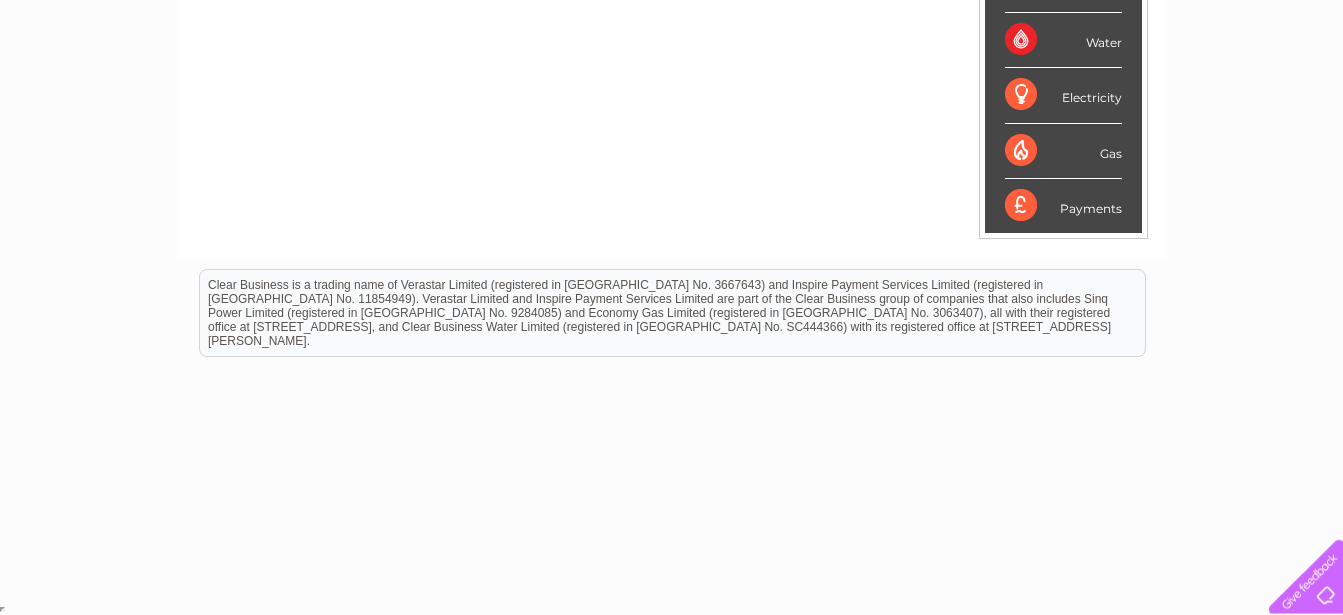 scroll, scrollTop: 503, scrollLeft: 0, axis: vertical 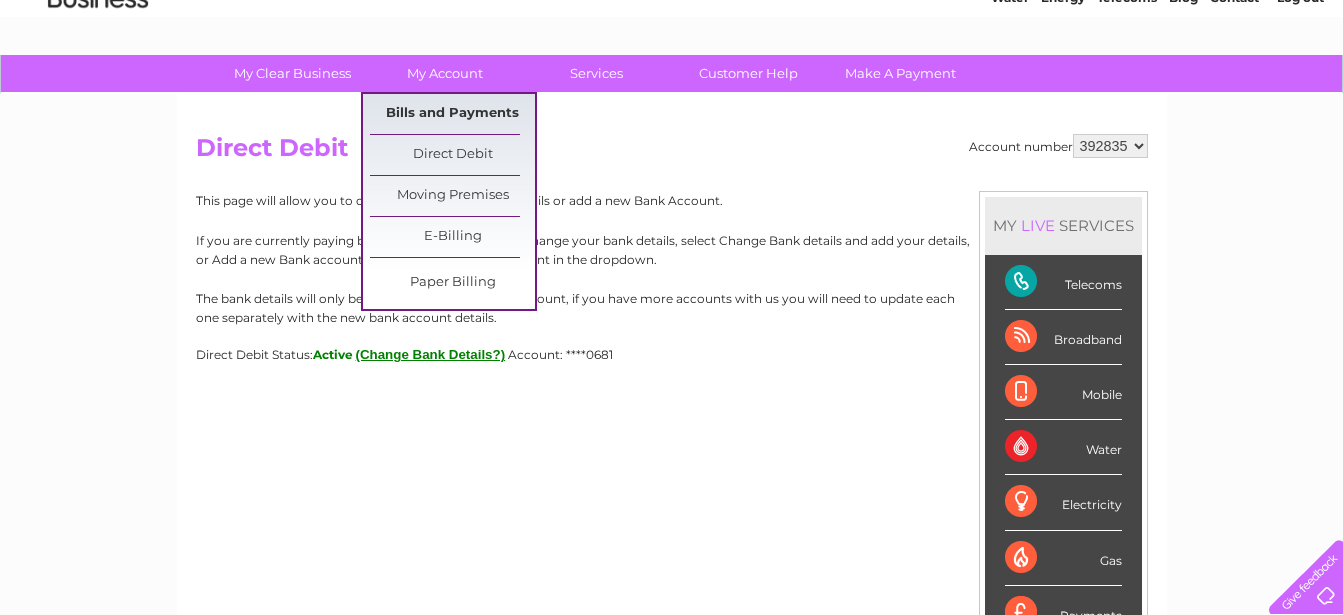 click on "Bills and Payments" at bounding box center [452, 114] 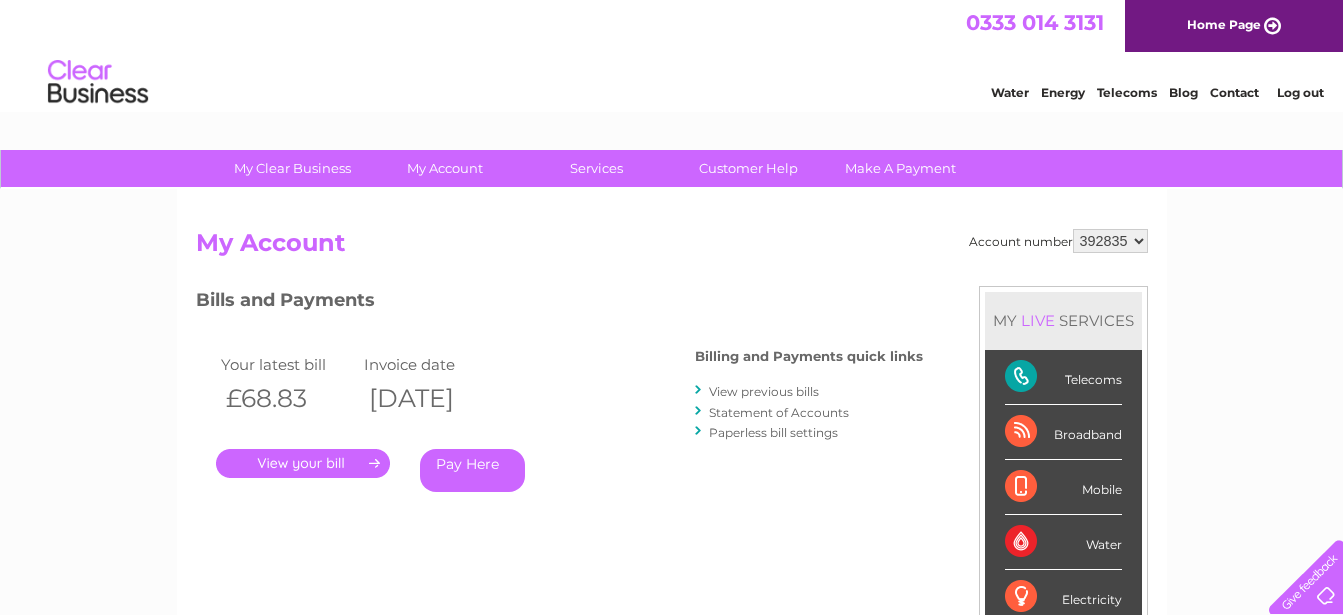 scroll, scrollTop: 0, scrollLeft: 0, axis: both 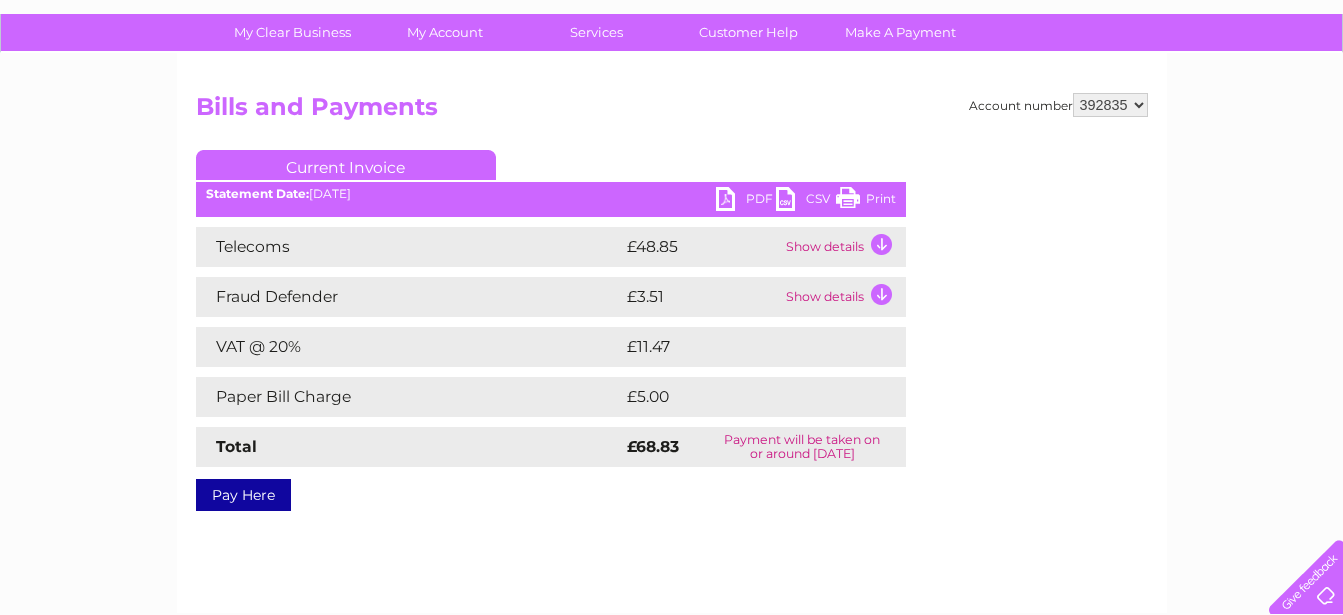 click on "Show details" at bounding box center (843, 247) 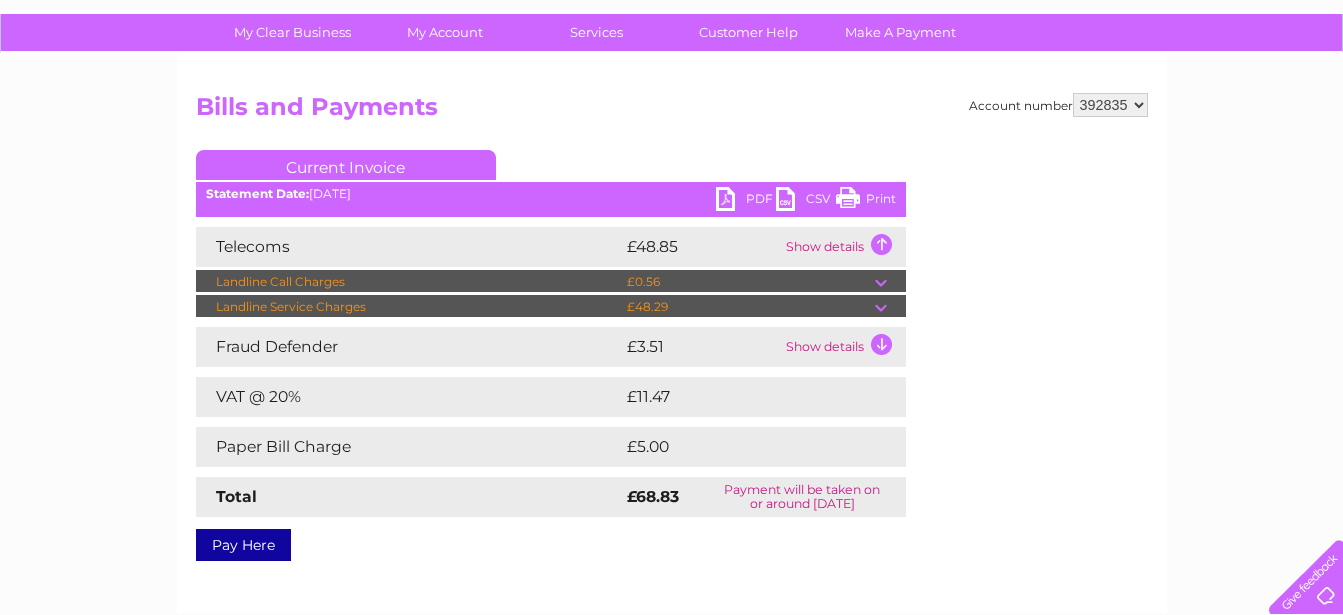 click on "Show details" at bounding box center (843, 347) 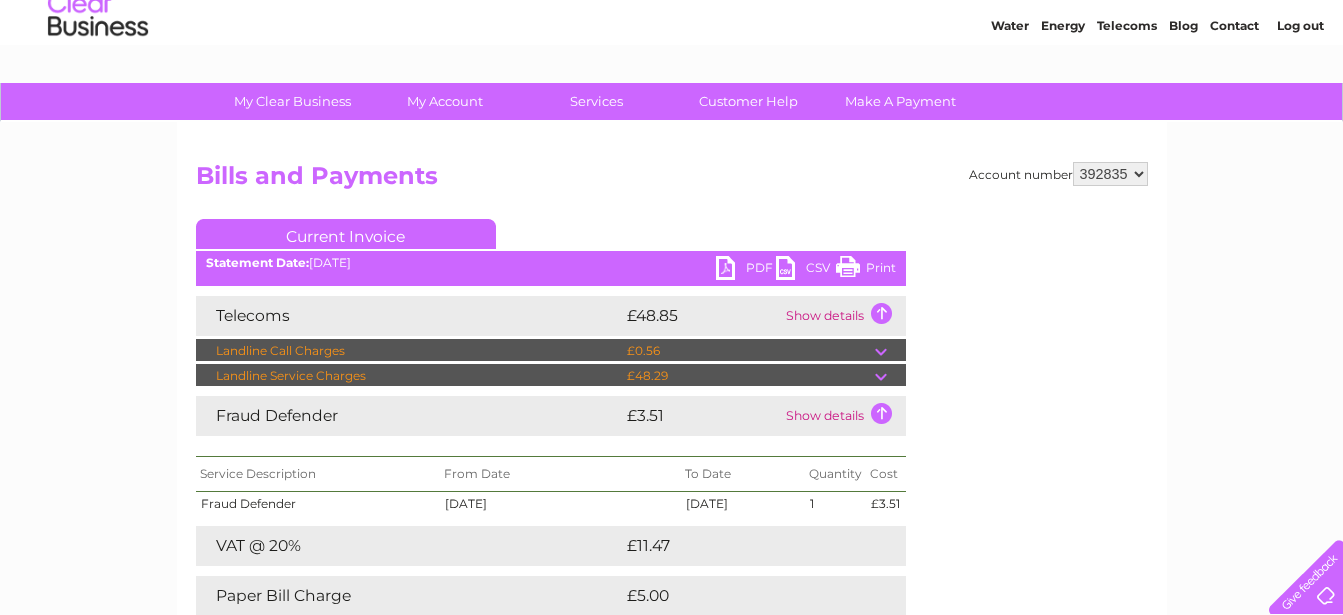 scroll, scrollTop: 0, scrollLeft: 0, axis: both 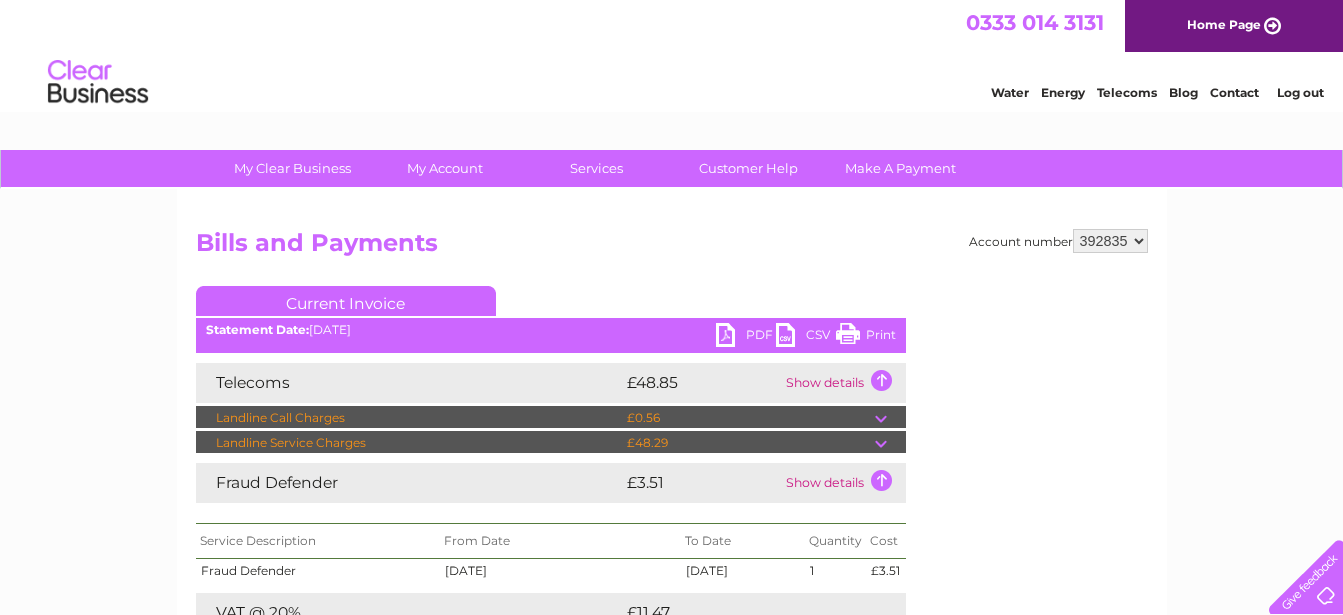 click on "Bills and Payments" at bounding box center (672, 248) 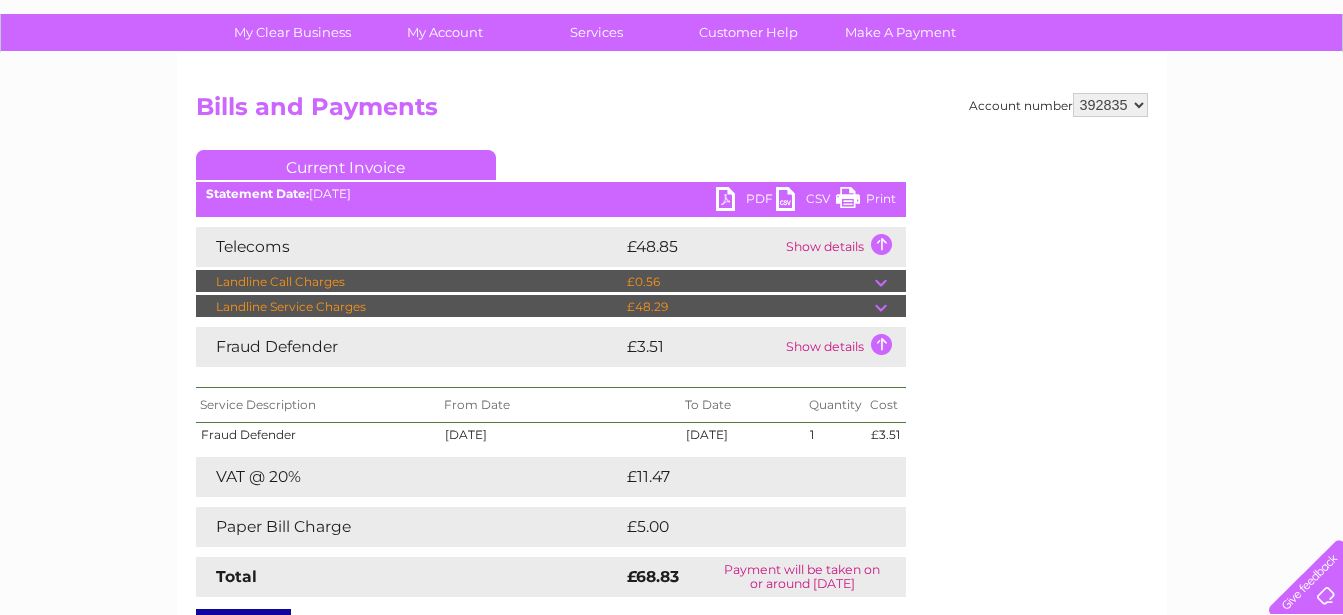 scroll, scrollTop: 0, scrollLeft: 0, axis: both 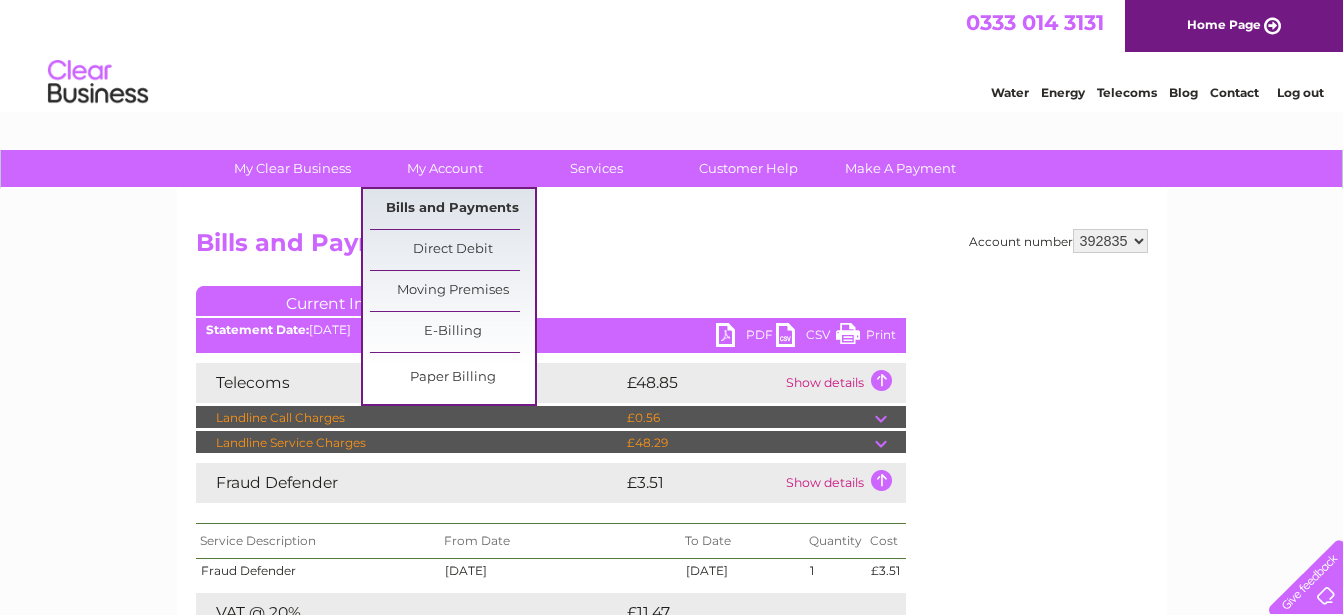 click on "Bills and Payments" at bounding box center [452, 209] 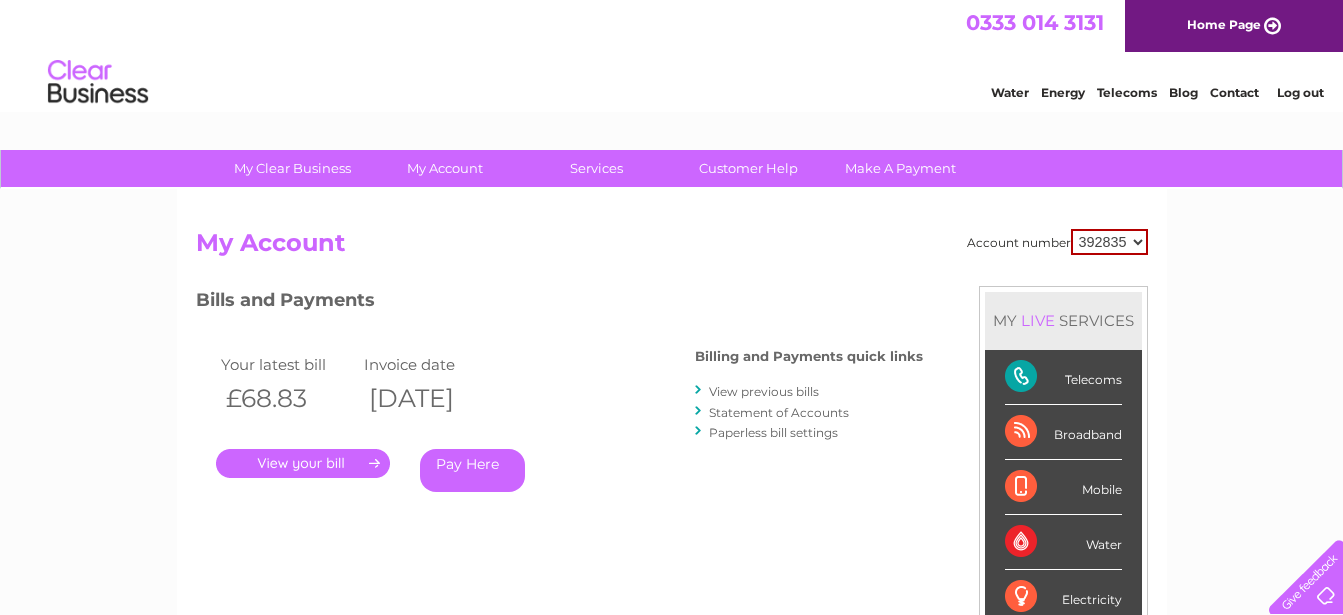 scroll, scrollTop: 0, scrollLeft: 0, axis: both 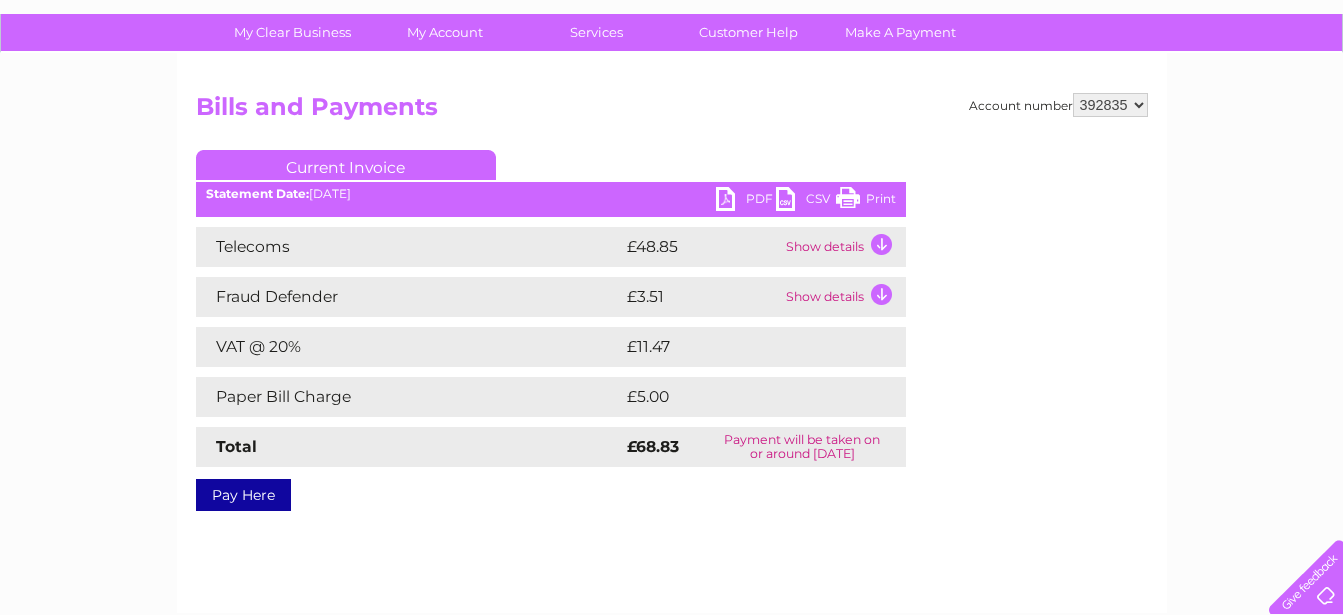 click on "Show details" at bounding box center [843, 247] 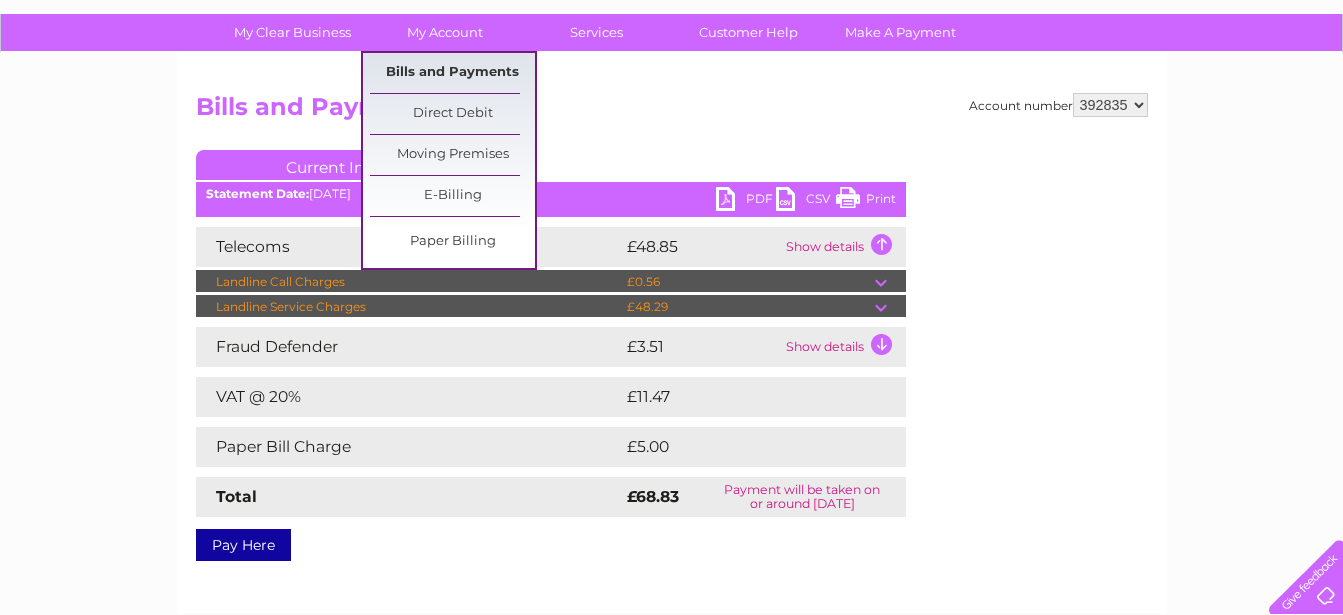 click on "Bills and Payments" at bounding box center (452, 73) 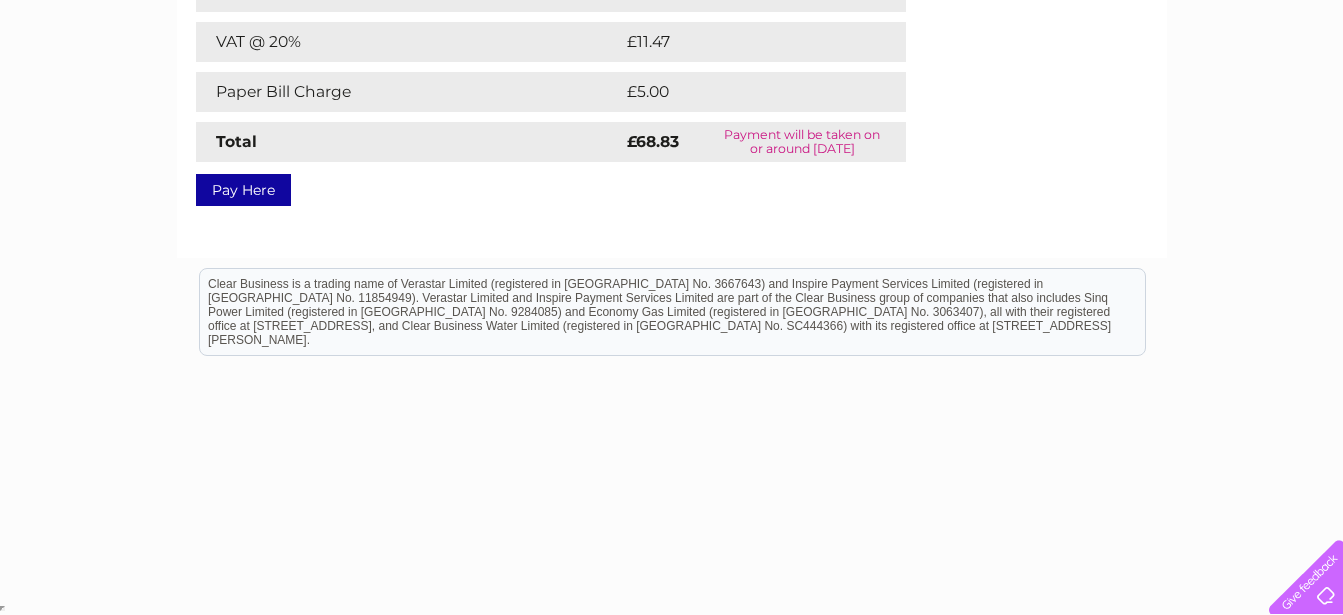 scroll, scrollTop: 0, scrollLeft: 0, axis: both 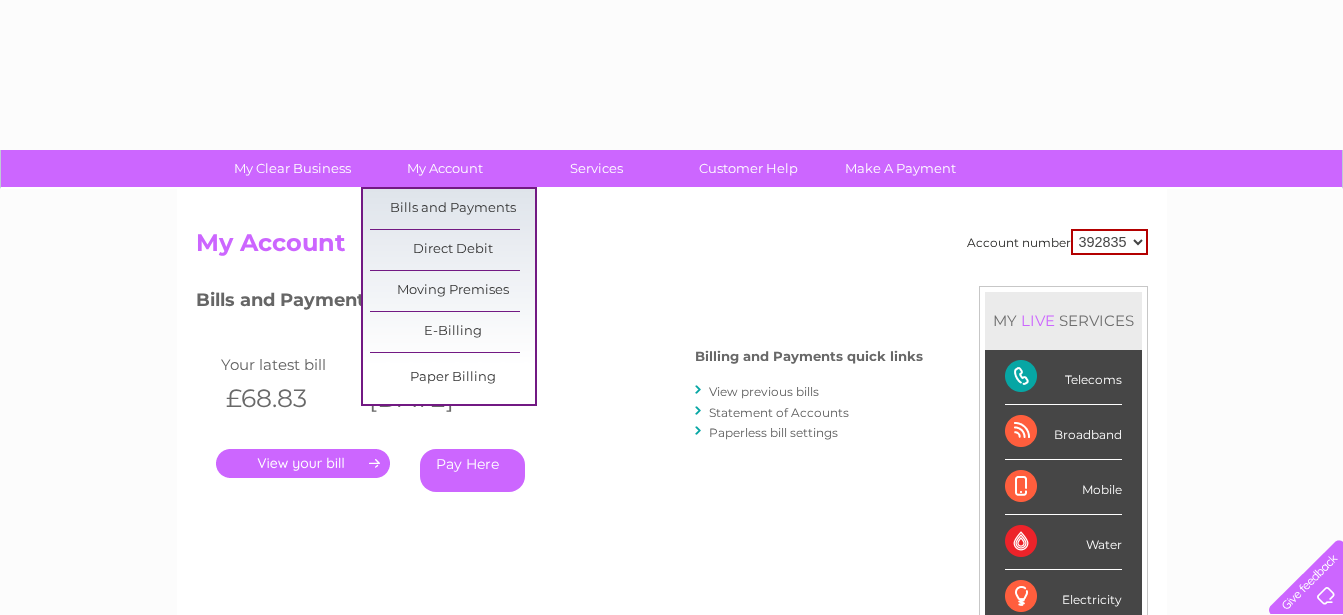 click on "My Account" at bounding box center [444, 168] 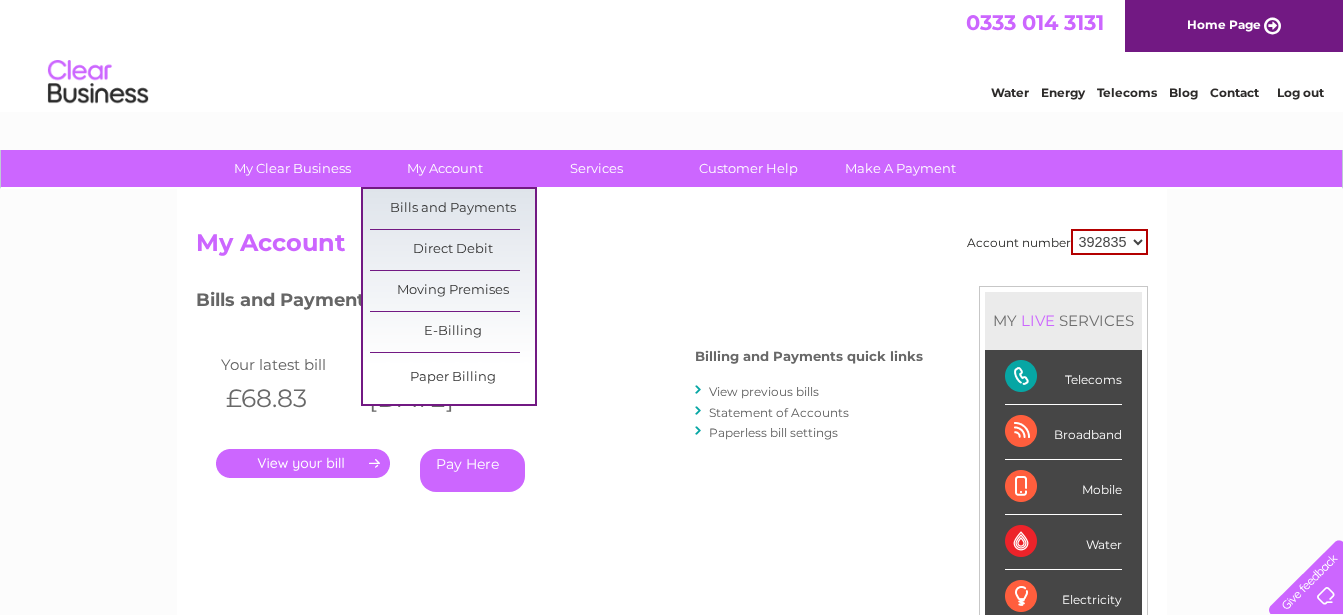 scroll, scrollTop: 0, scrollLeft: 0, axis: both 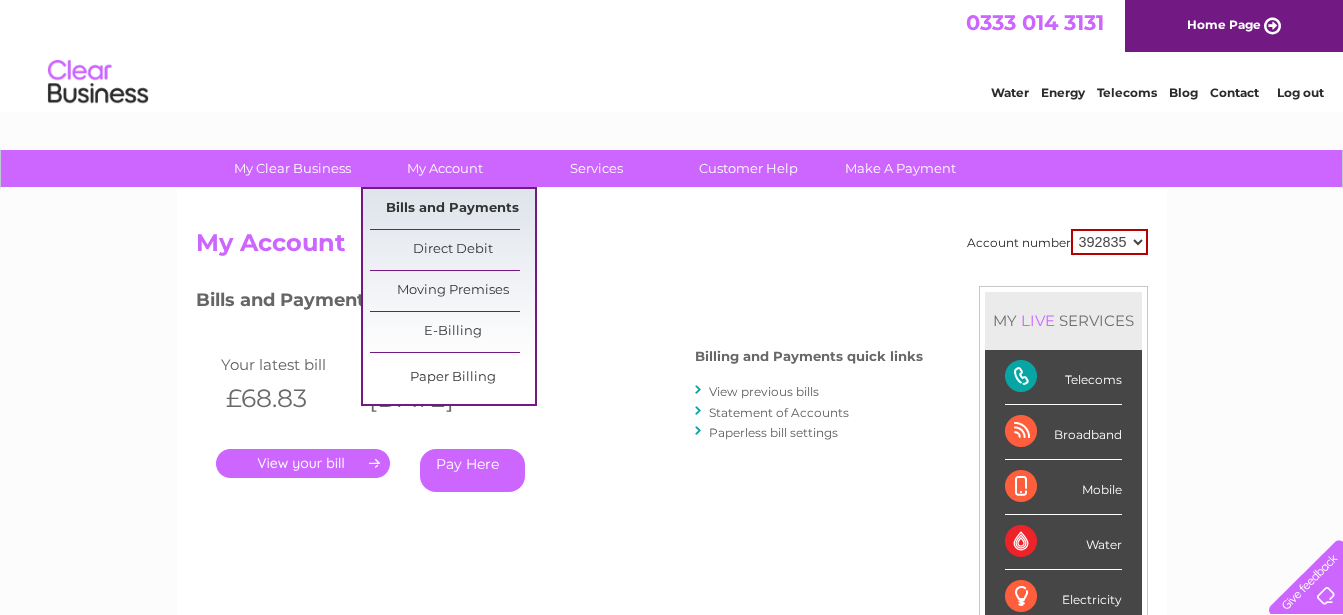click on "Bills and Payments" at bounding box center [452, 209] 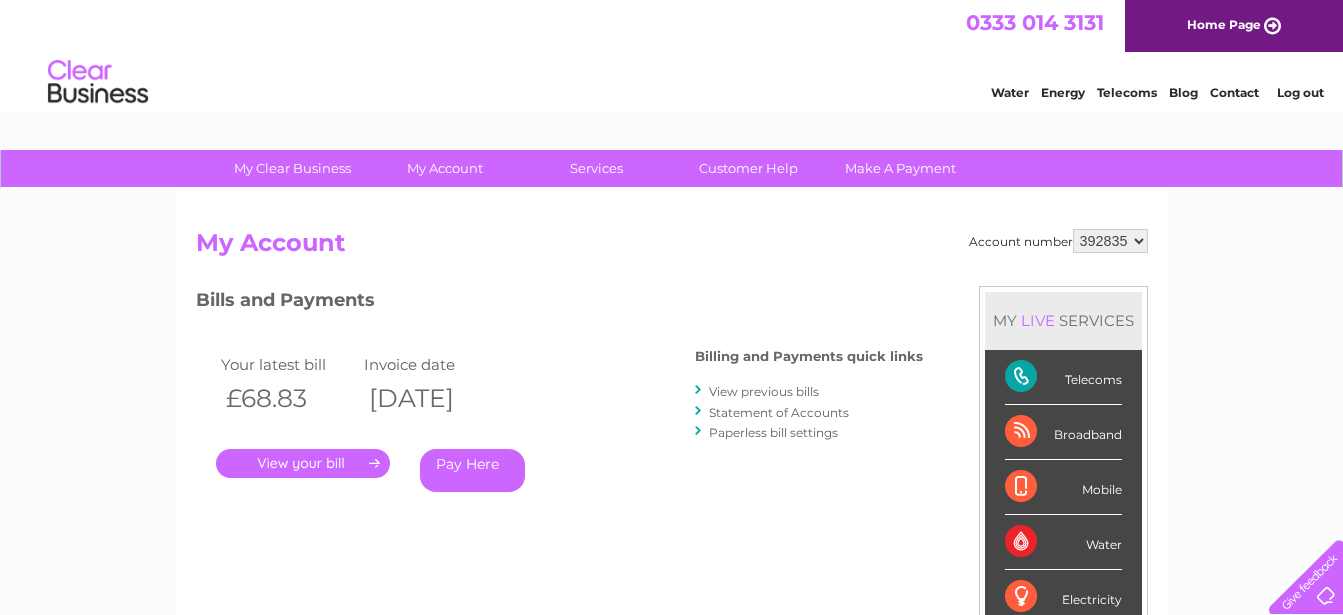 scroll, scrollTop: 0, scrollLeft: 0, axis: both 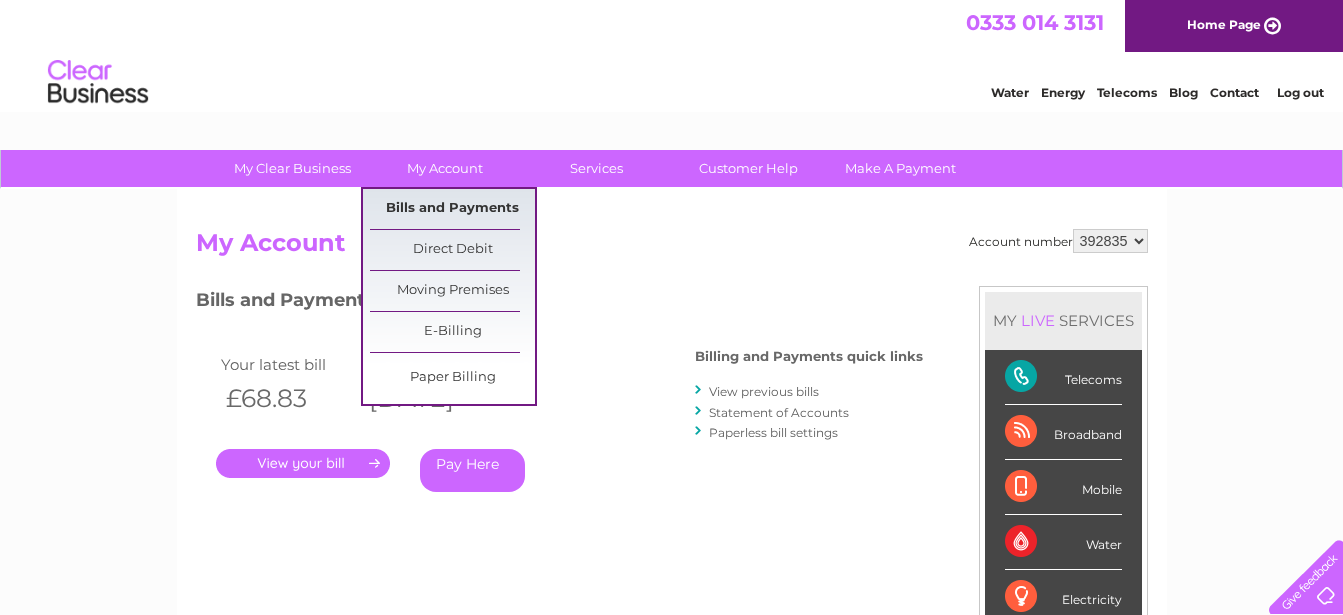 click on "Bills and Payments" at bounding box center [452, 209] 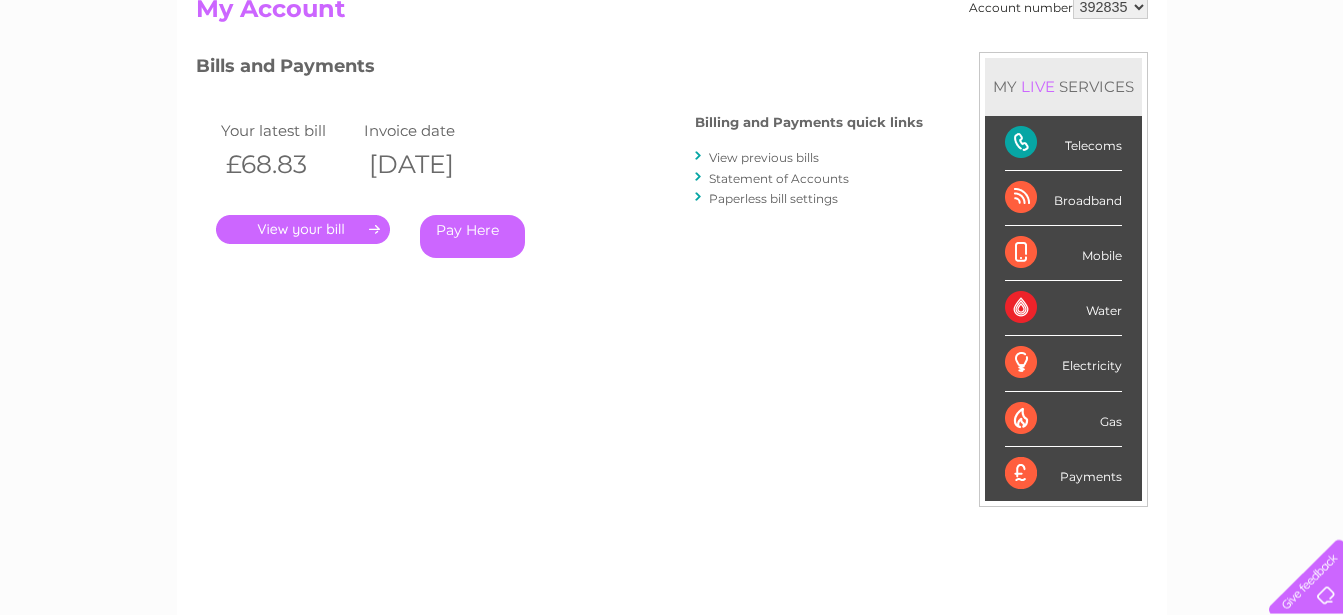 scroll, scrollTop: 272, scrollLeft: 0, axis: vertical 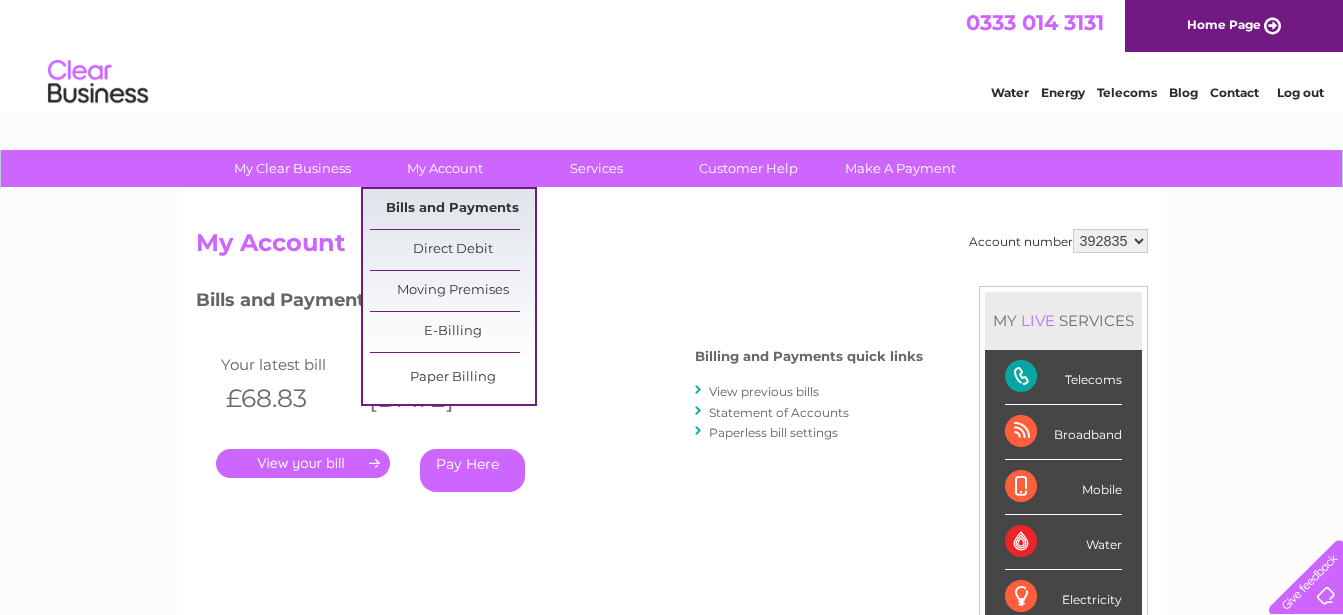 click on "Bills and Payments" at bounding box center (452, 209) 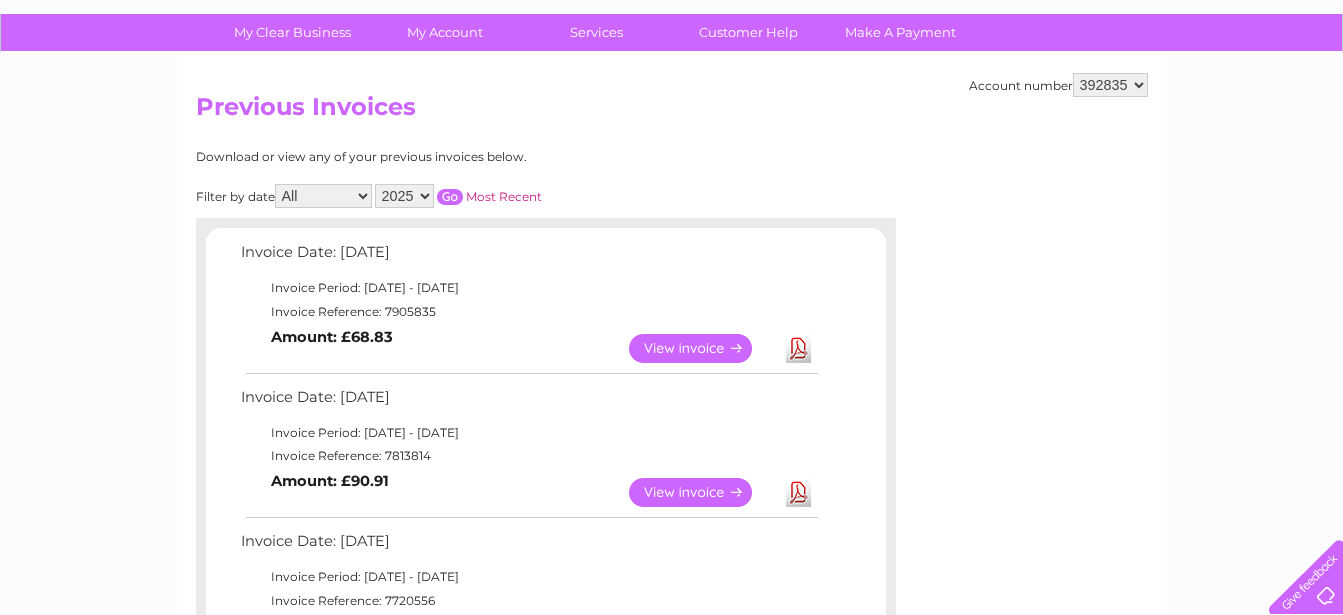scroll, scrollTop: 0, scrollLeft: 0, axis: both 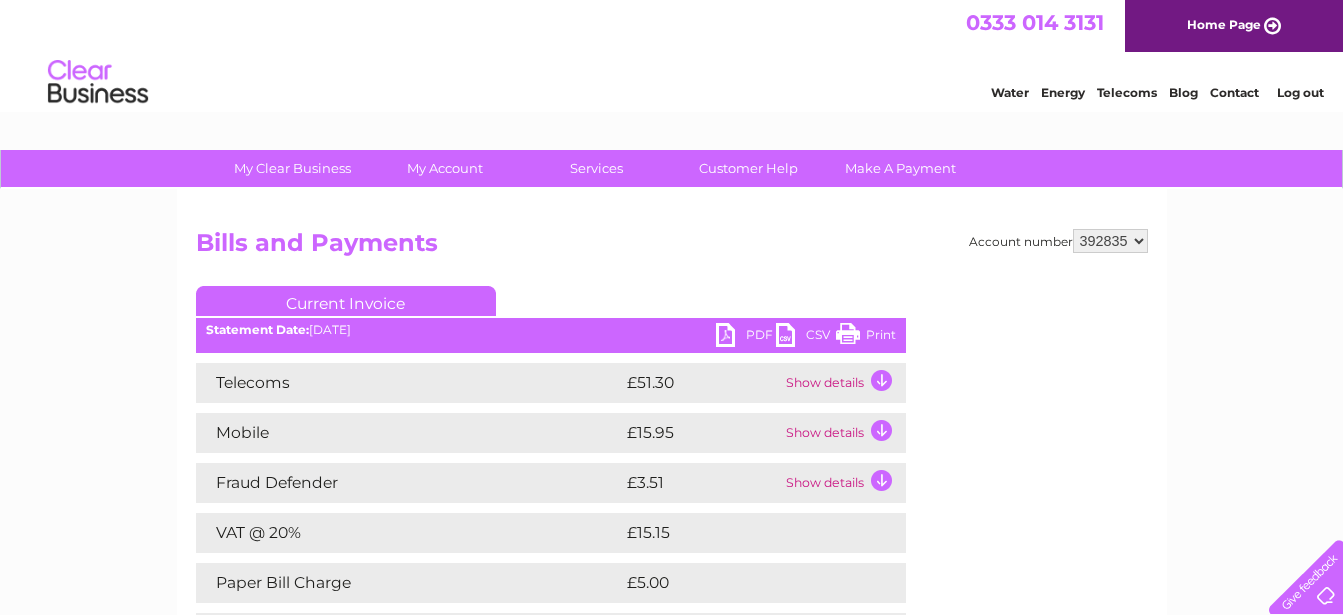 click on "Show details" at bounding box center (843, 483) 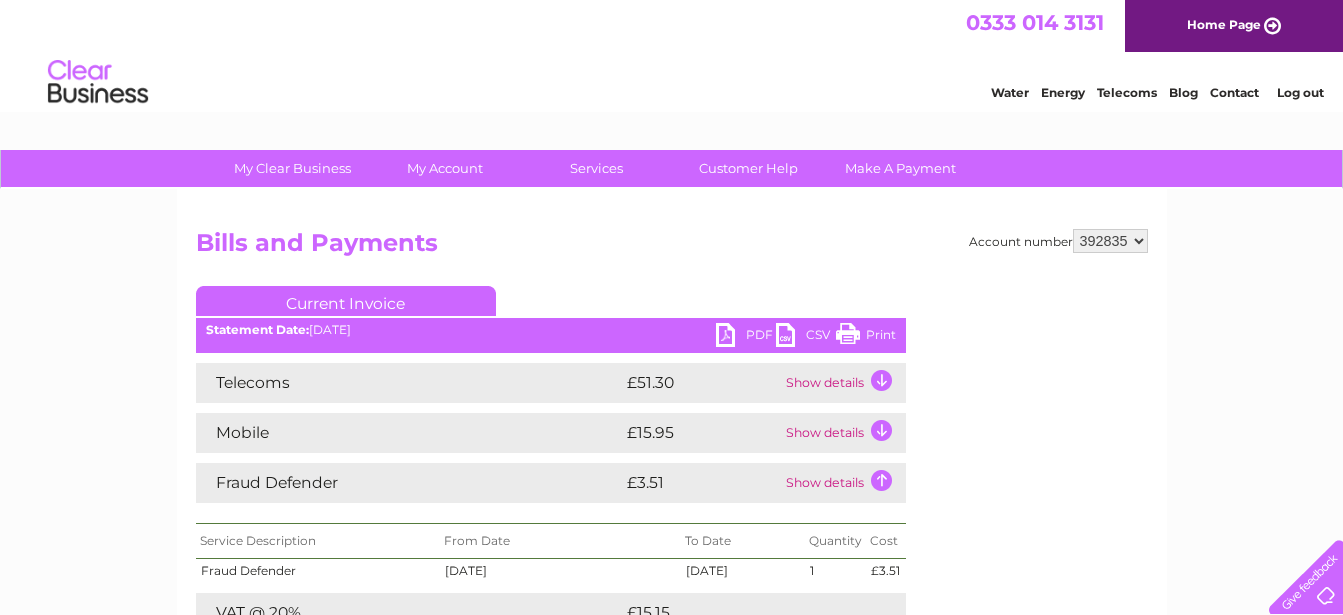 click on "Show details" at bounding box center [843, 483] 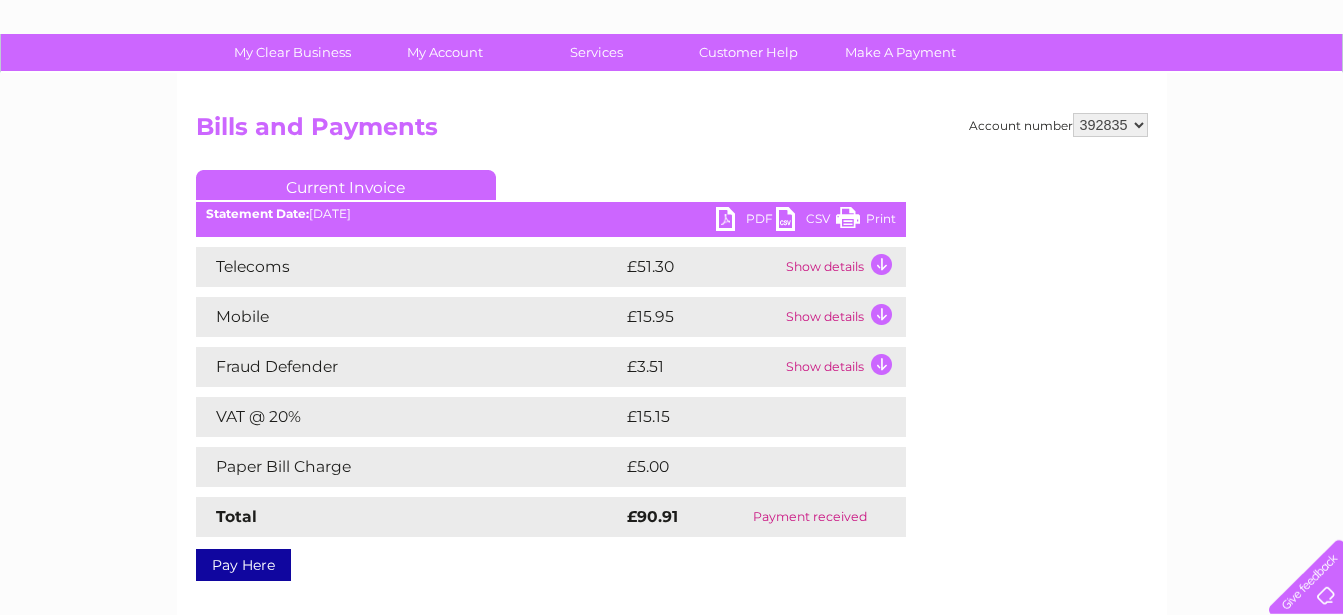scroll, scrollTop: 136, scrollLeft: 0, axis: vertical 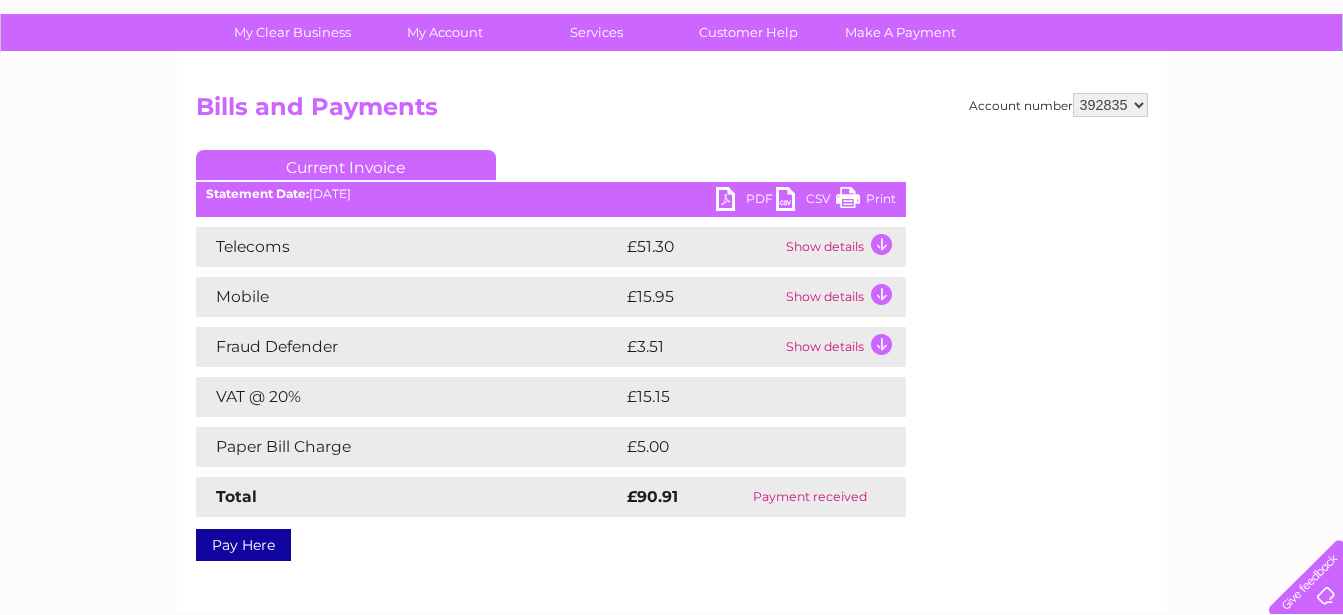 click on "Show details" at bounding box center (843, 247) 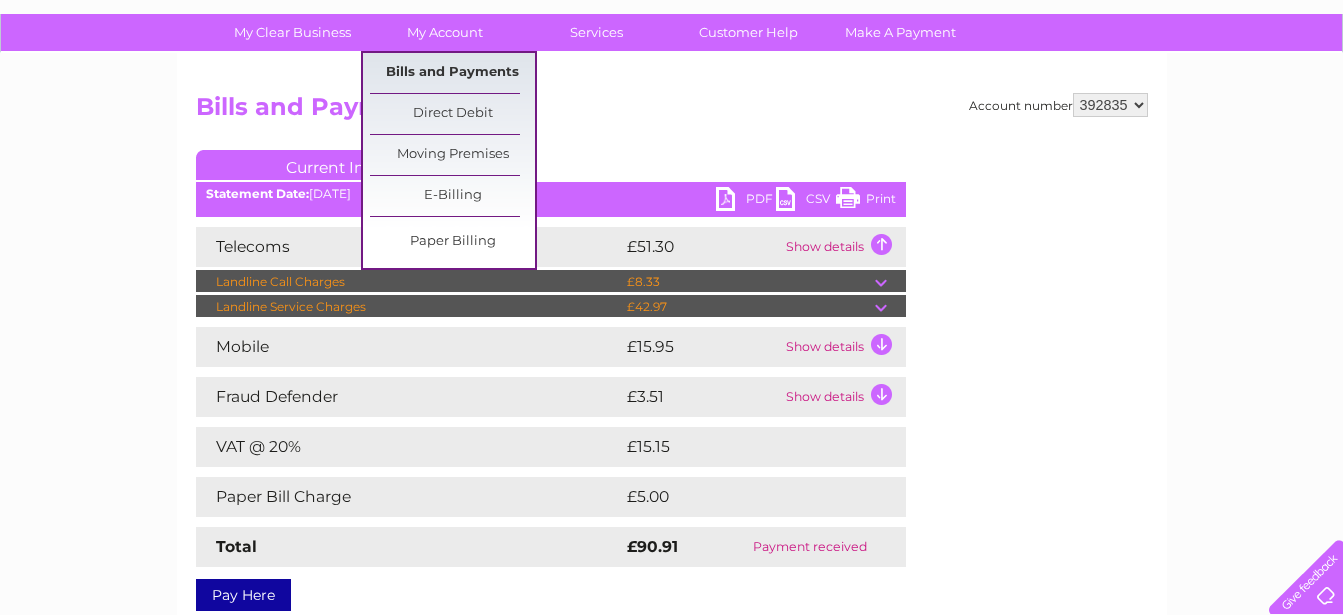 click on "Bills and Payments" at bounding box center [452, 73] 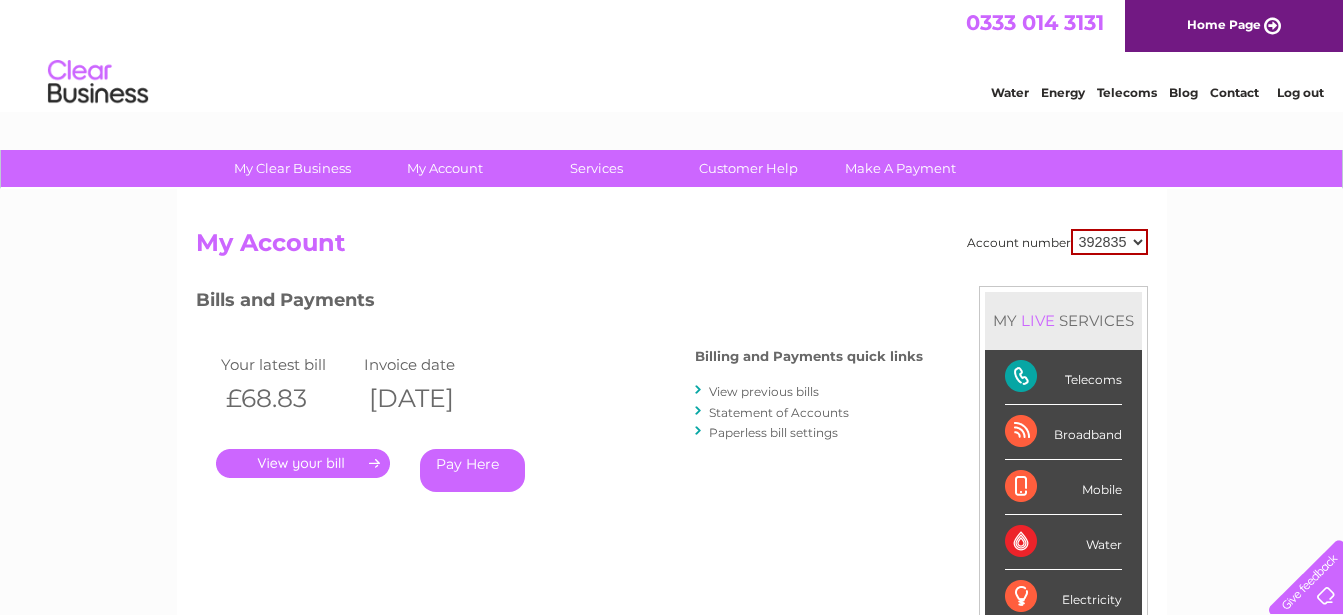 scroll, scrollTop: 0, scrollLeft: 0, axis: both 